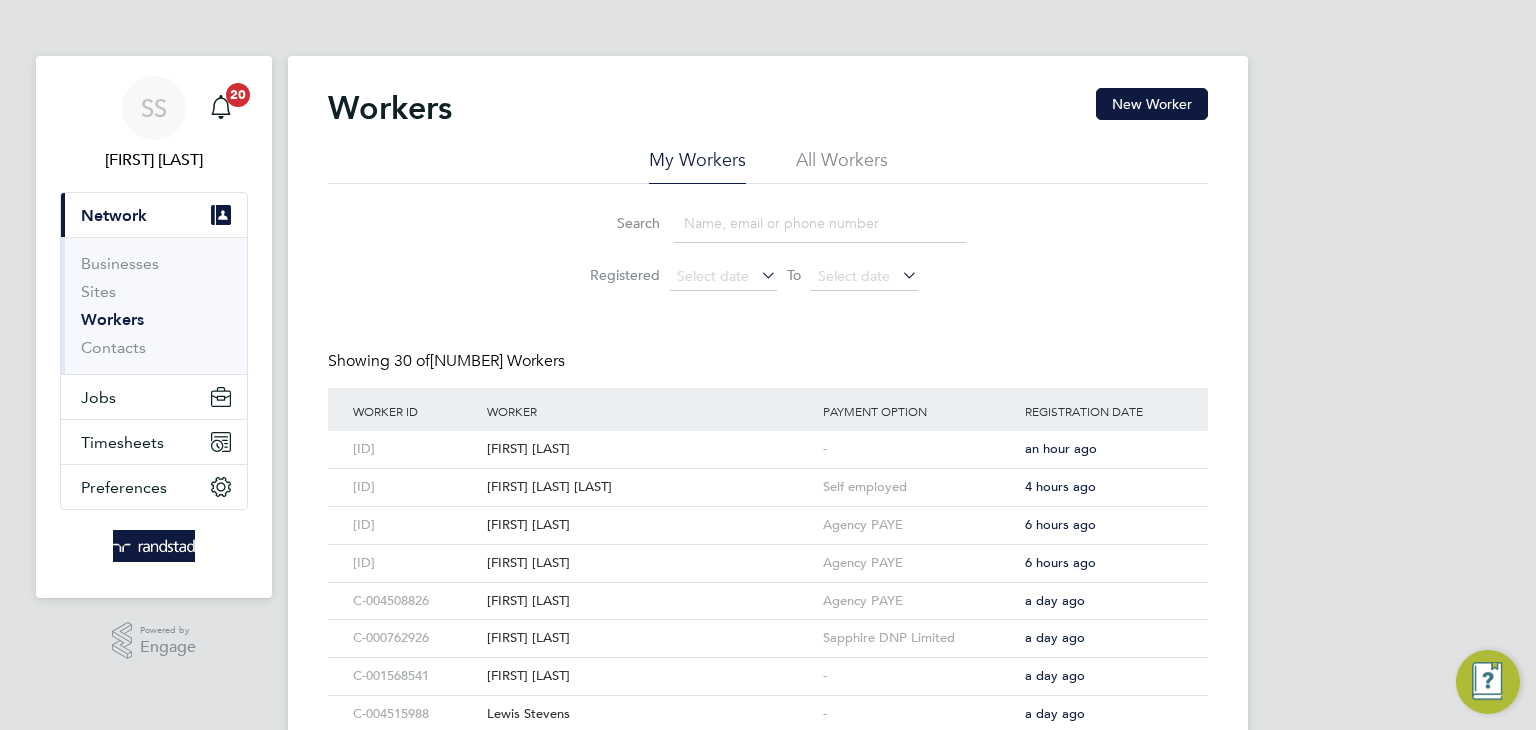 scroll, scrollTop: 0, scrollLeft: 0, axis: both 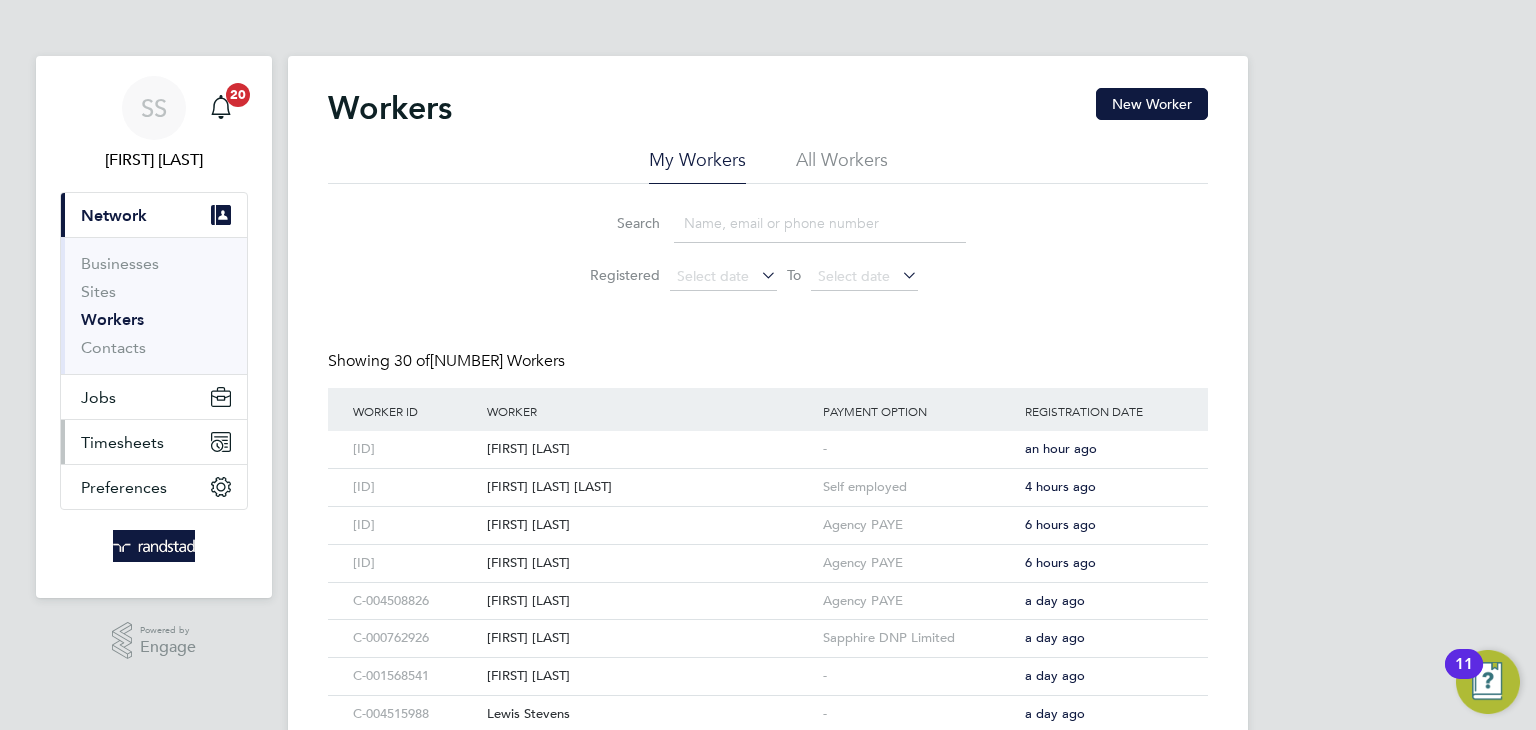 click on "Timesheets" at bounding box center (154, 442) 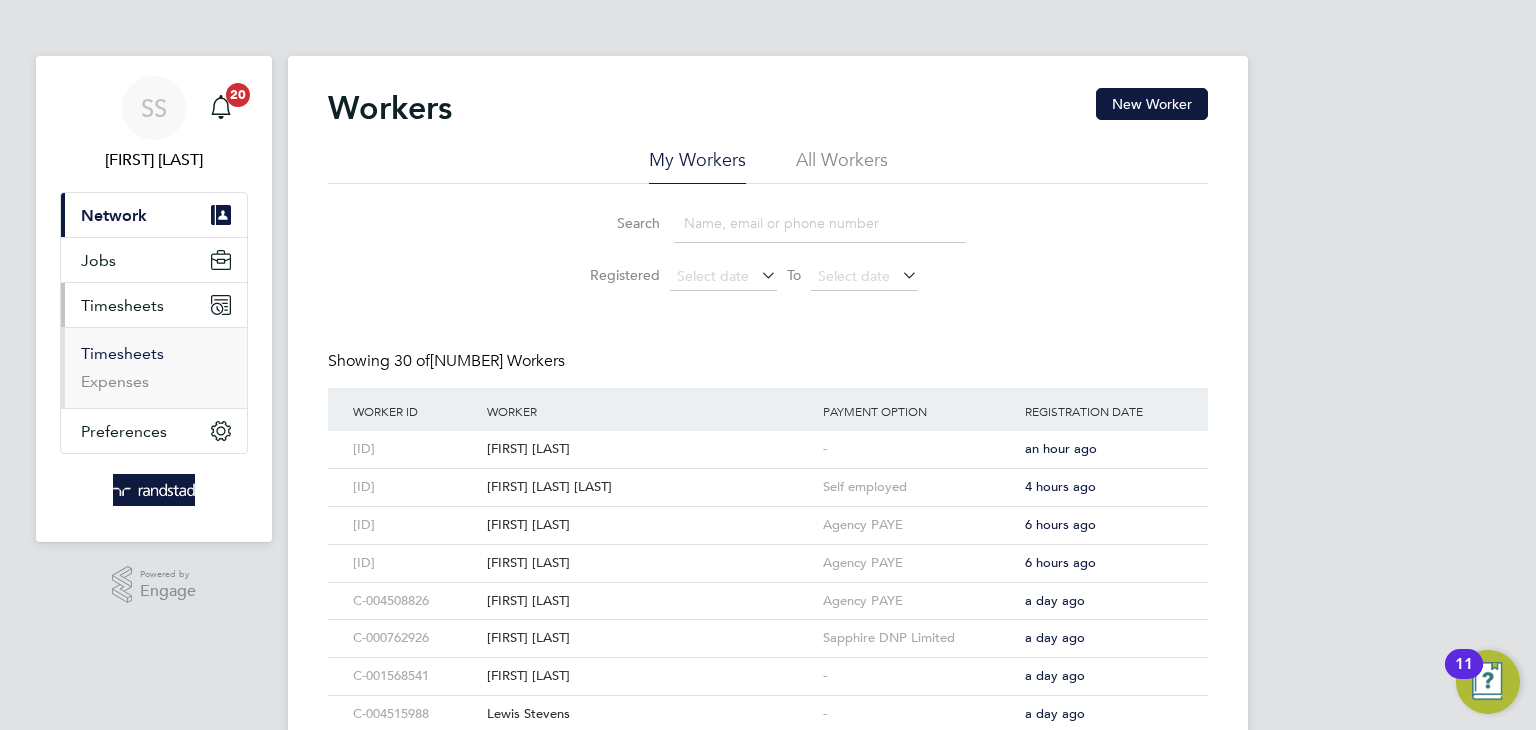 click on "Timesheets" at bounding box center (122, 353) 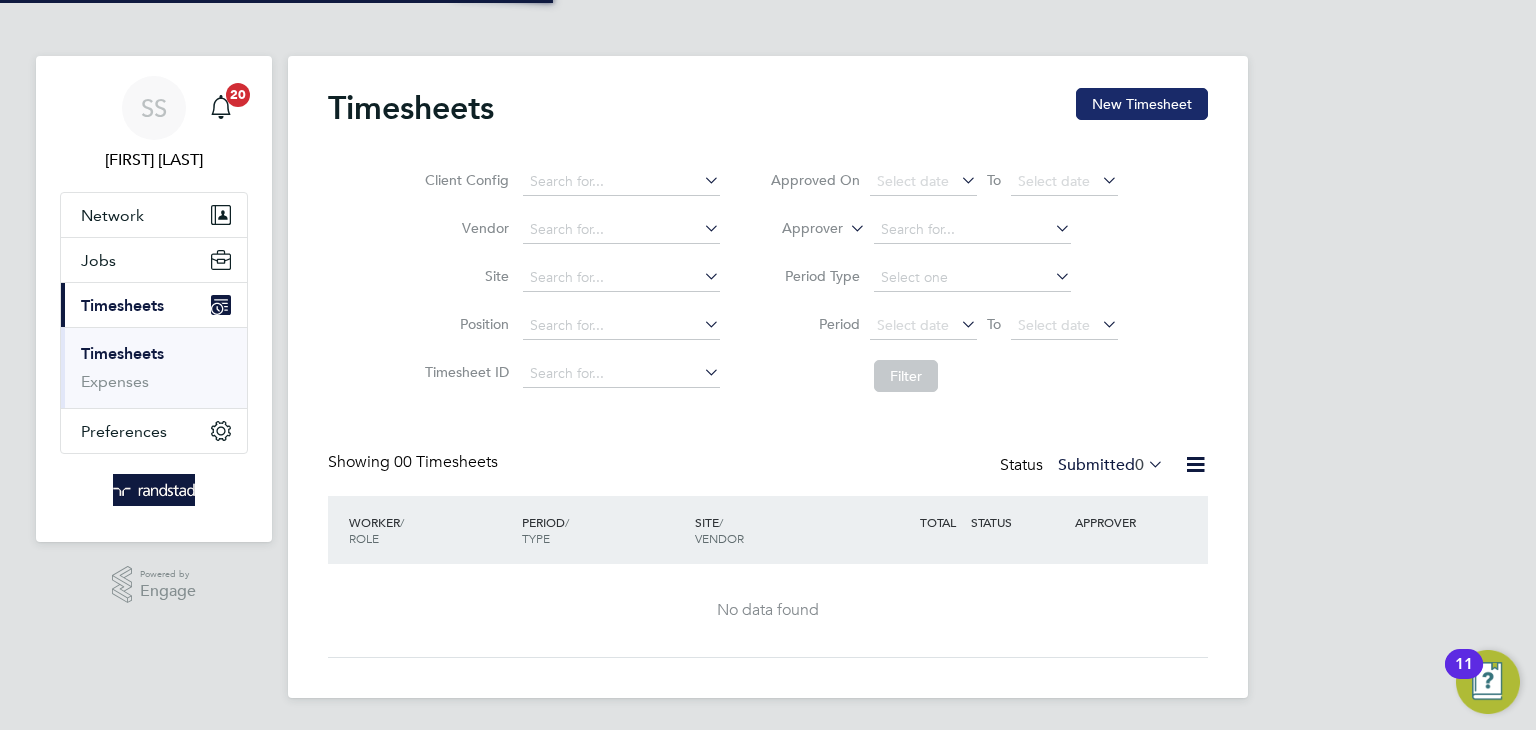 click on "New Timesheet" 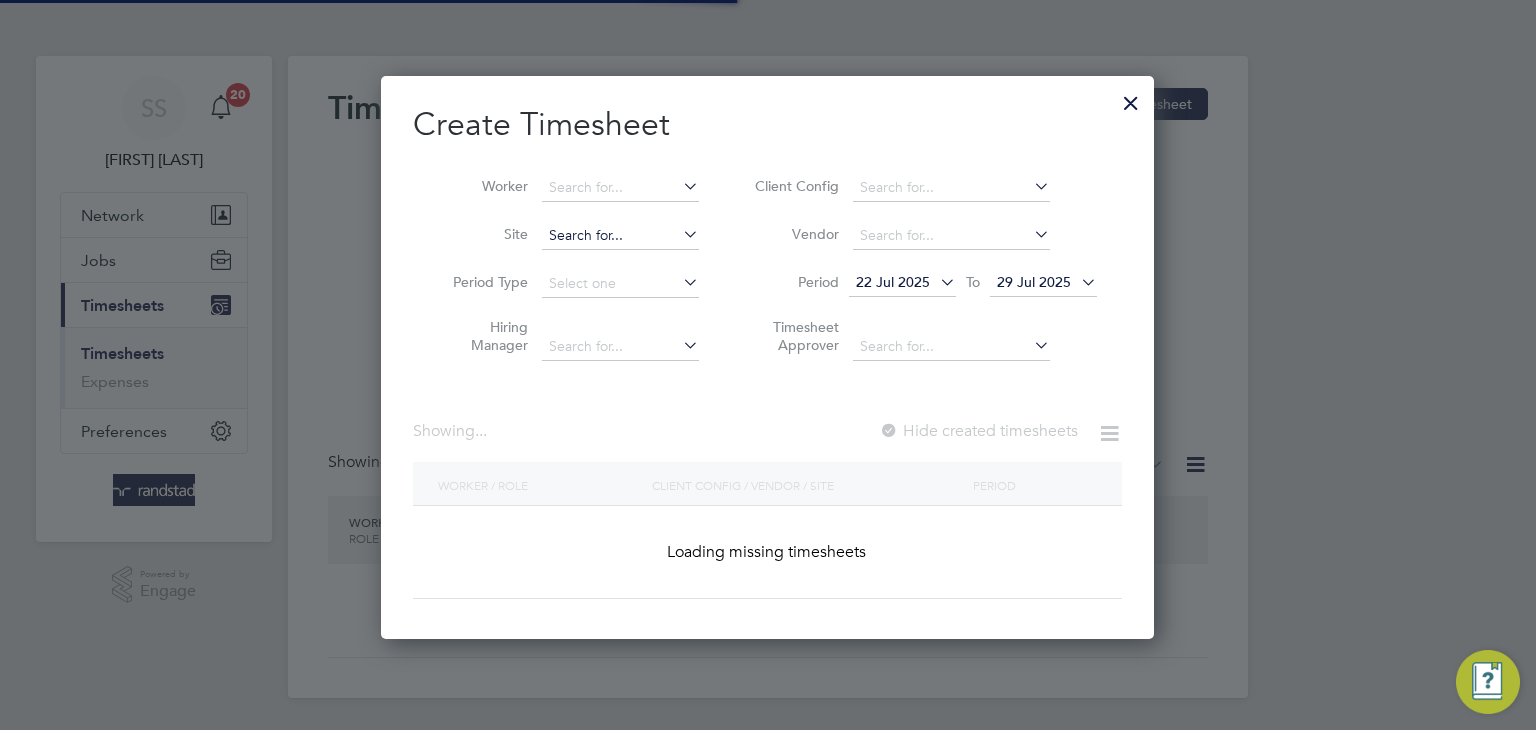 scroll, scrollTop: 10, scrollLeft: 10, axis: both 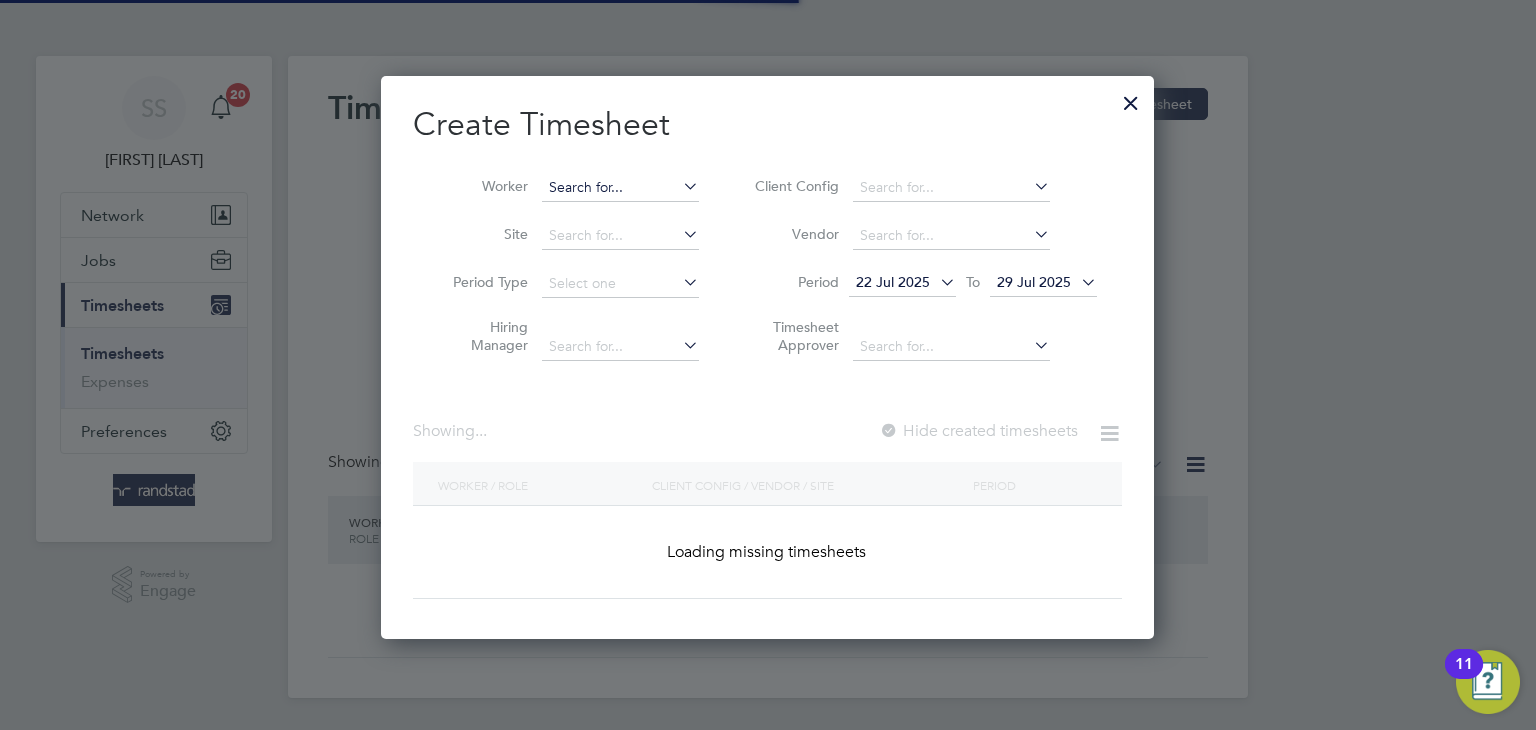 click at bounding box center (620, 188) 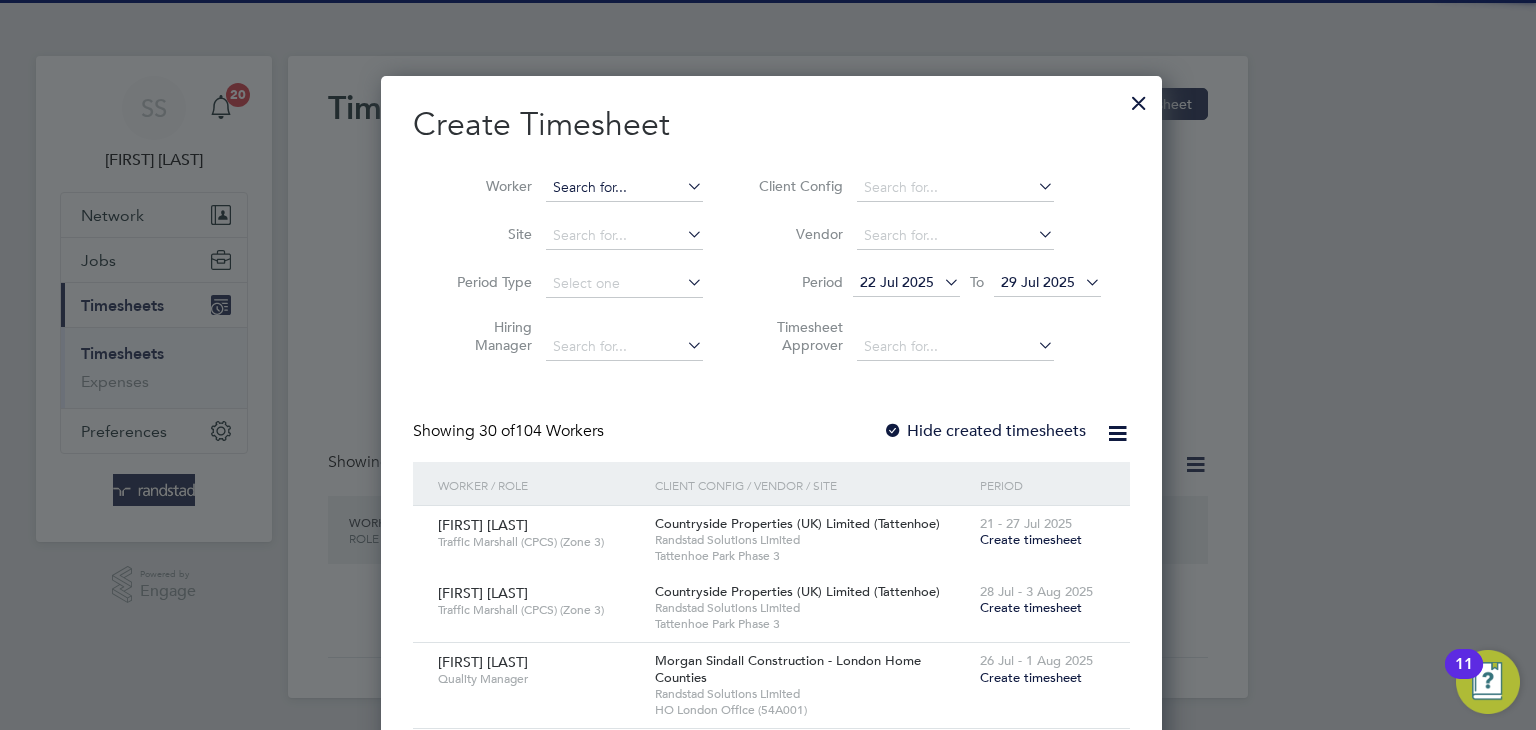 scroll, scrollTop: 10, scrollLeft: 10, axis: both 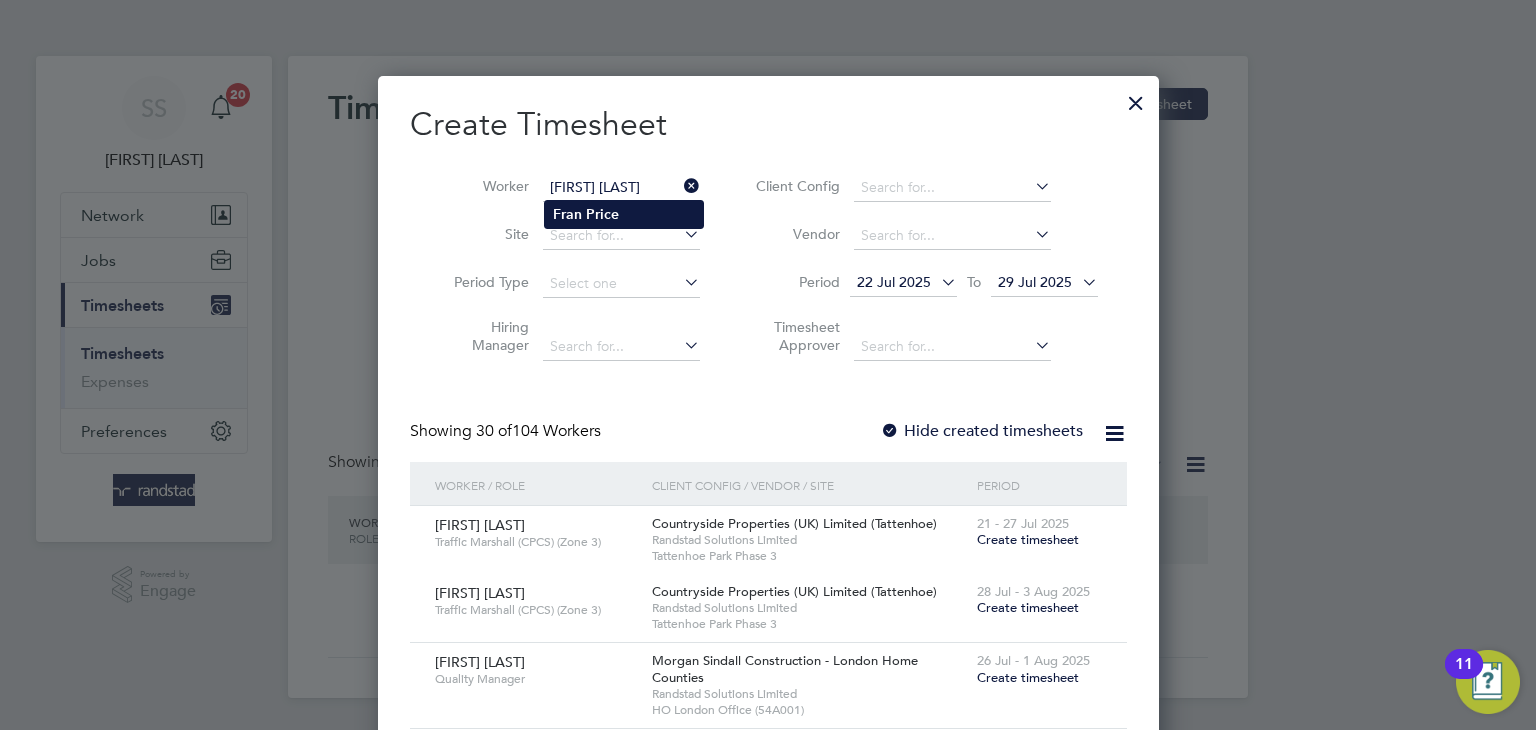 click on "[FIRST]   [LAST]" 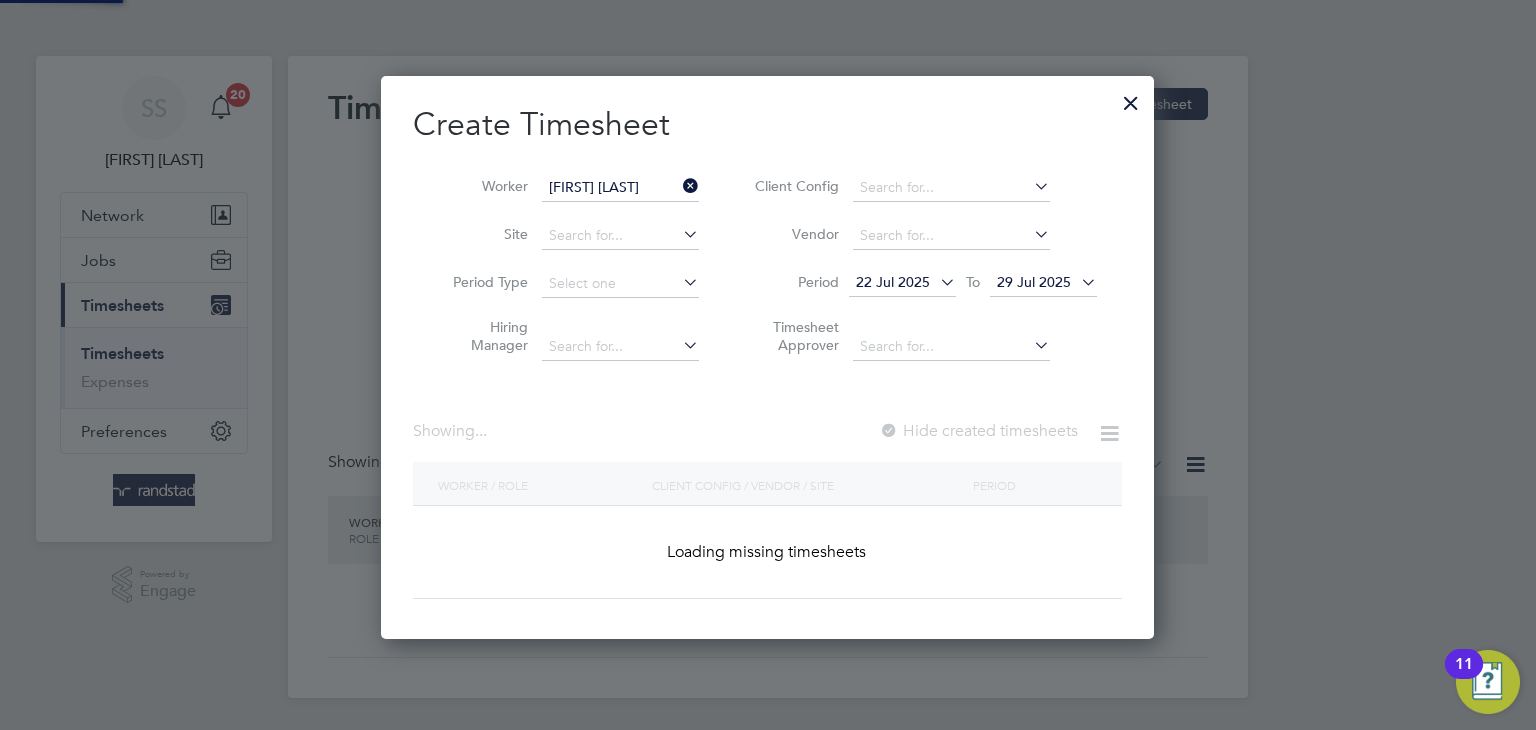 scroll, scrollTop: 10, scrollLeft: 10, axis: both 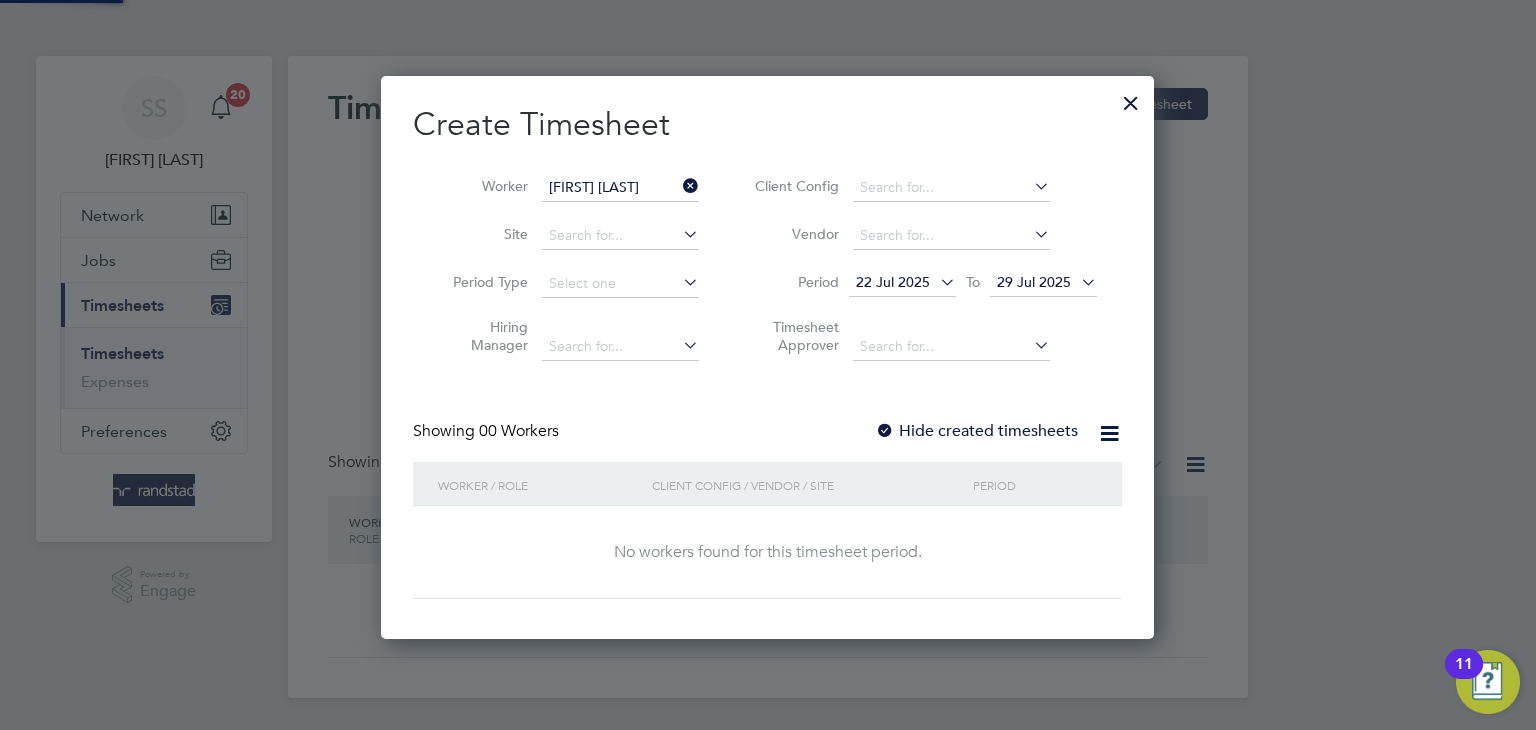 drag, startPoint x: 775, startPoint y: 132, endPoint x: 774, endPoint y: 143, distance: 11.045361 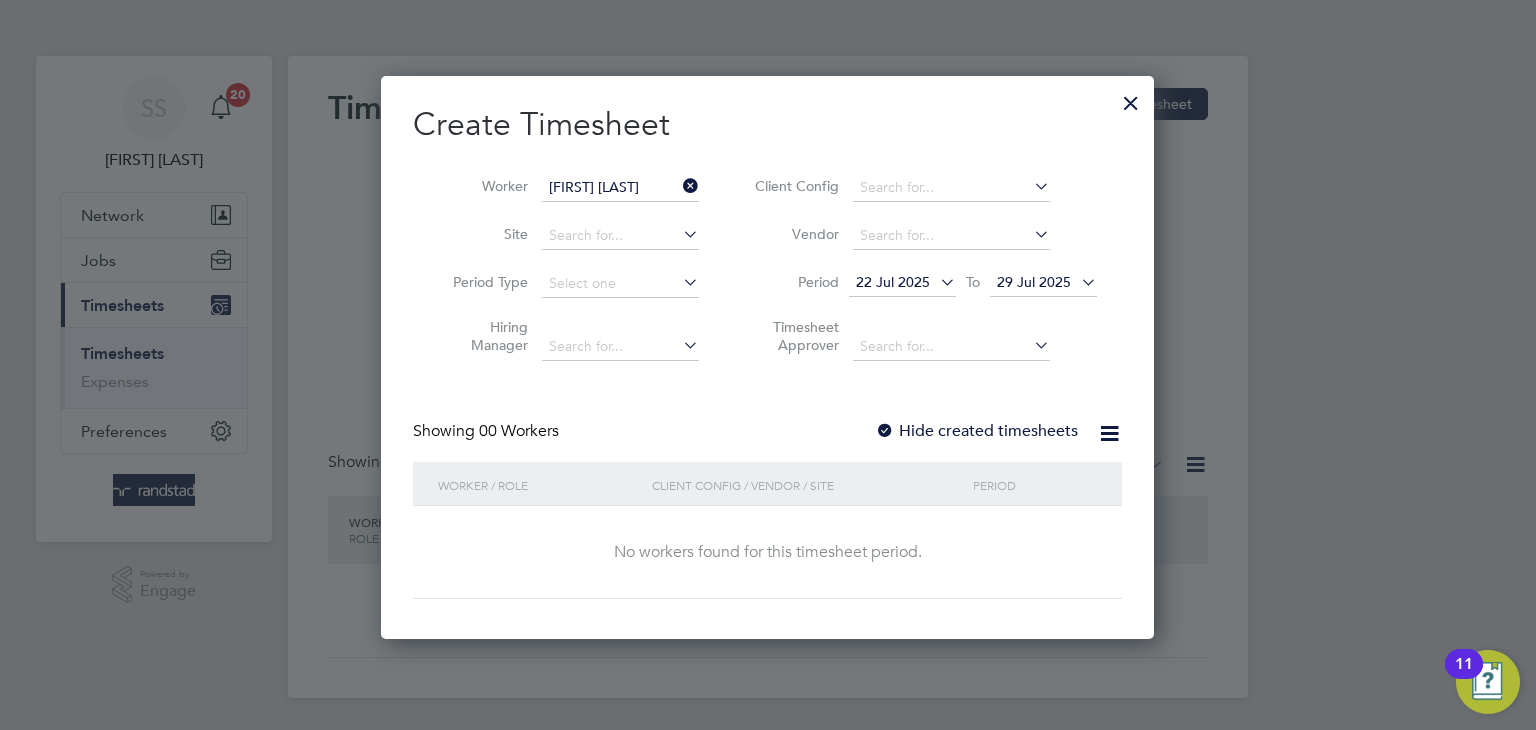 click on "Hide created timesheets" at bounding box center (976, 431) 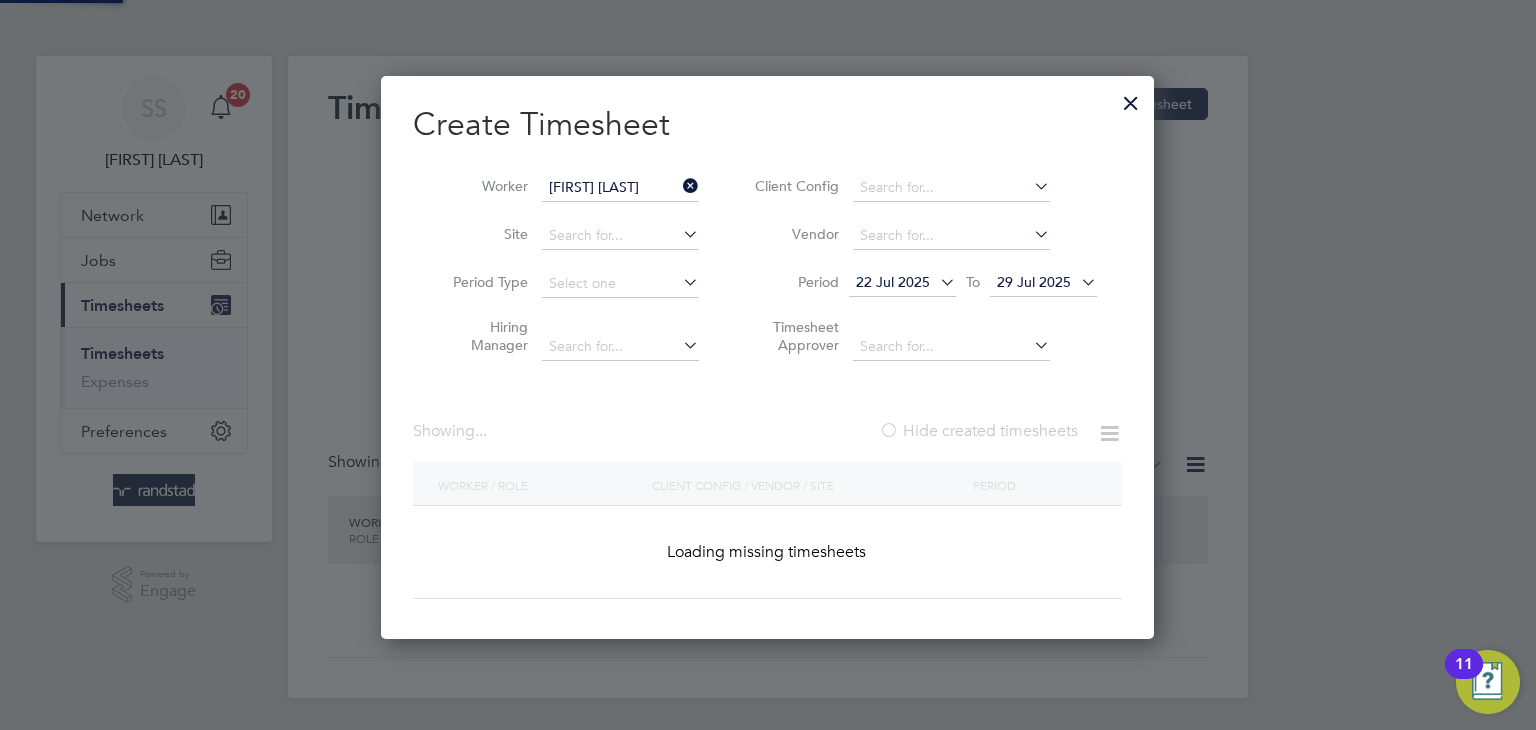 scroll, scrollTop: 10, scrollLeft: 10, axis: both 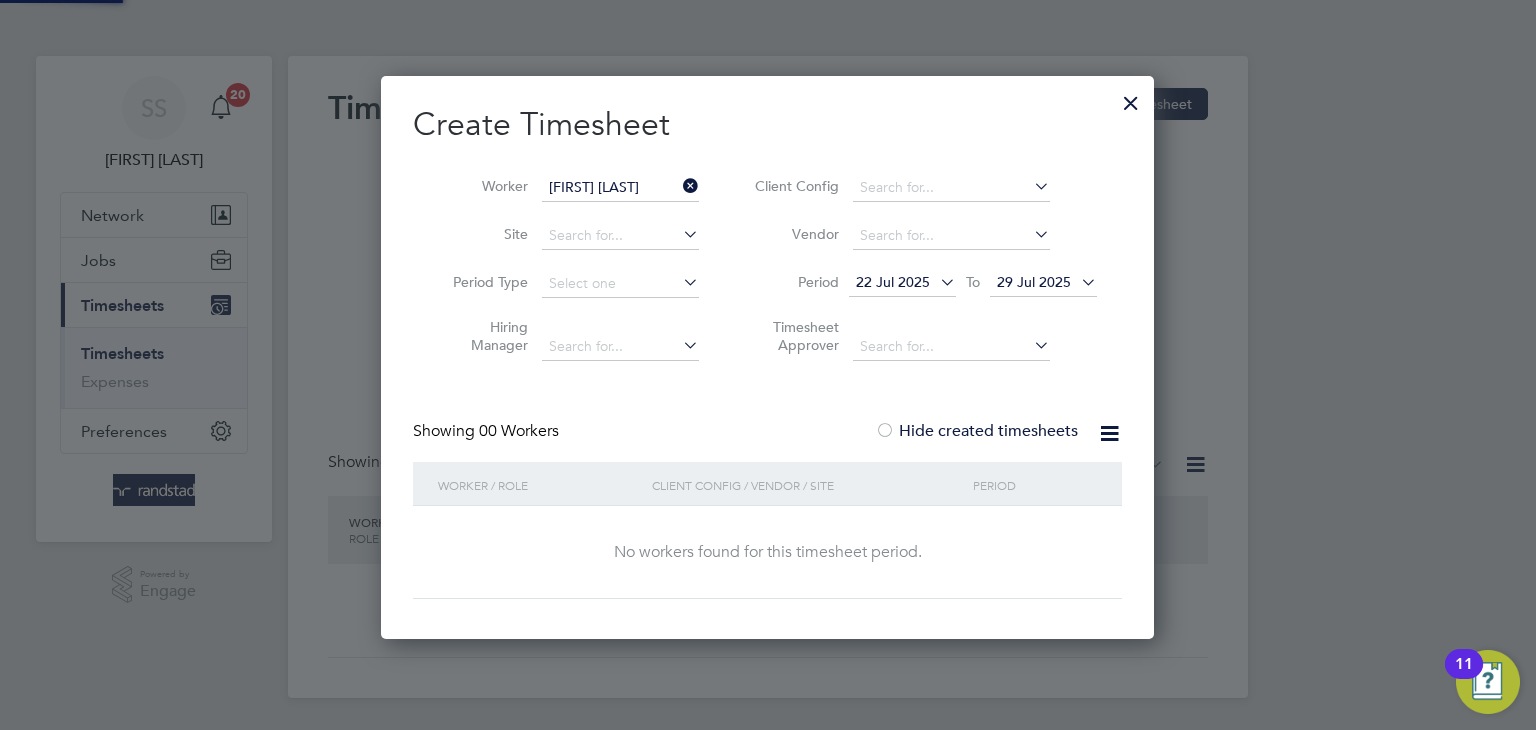 drag, startPoint x: 1055, startPoint y: 283, endPoint x: 1082, endPoint y: 456, distance: 175.09425 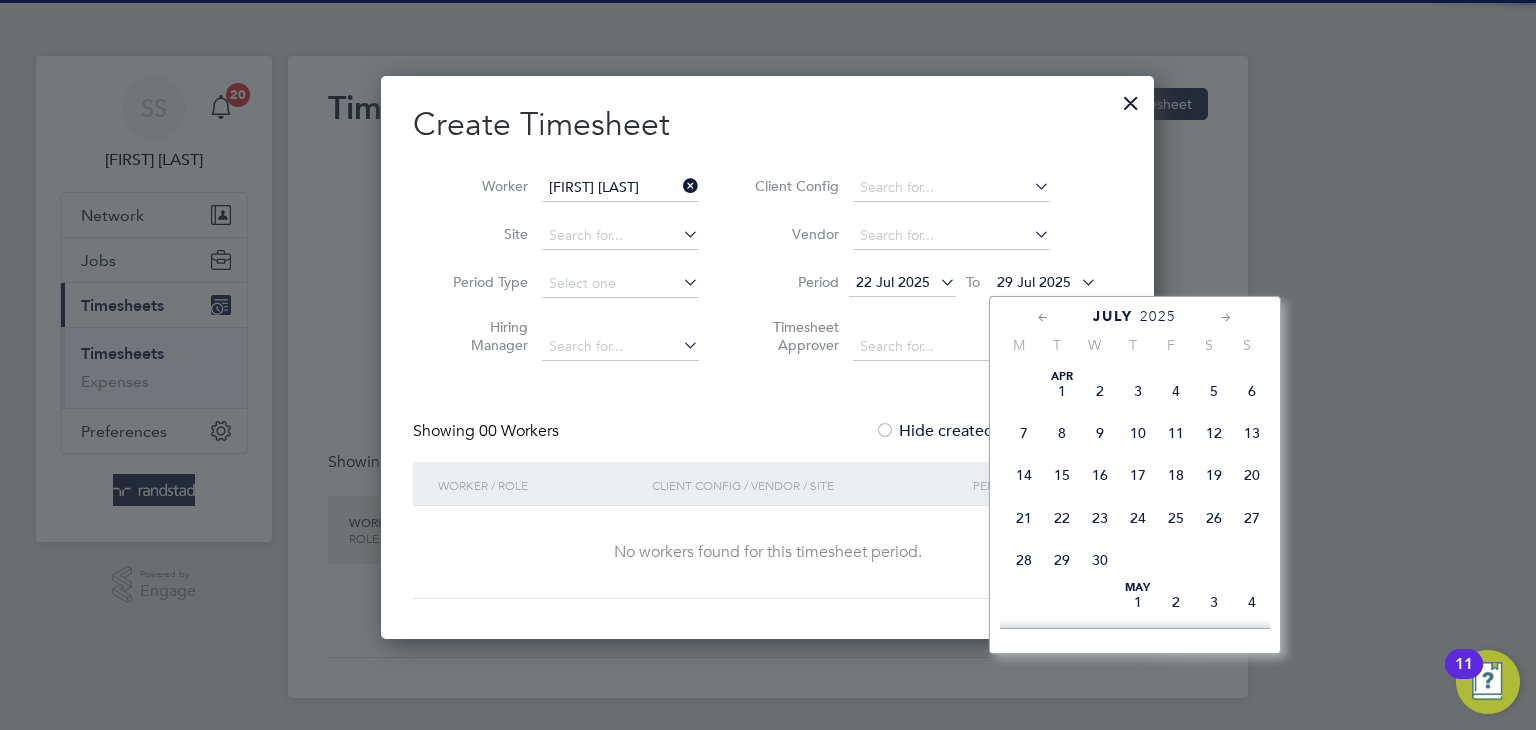 scroll, scrollTop: 799, scrollLeft: 0, axis: vertical 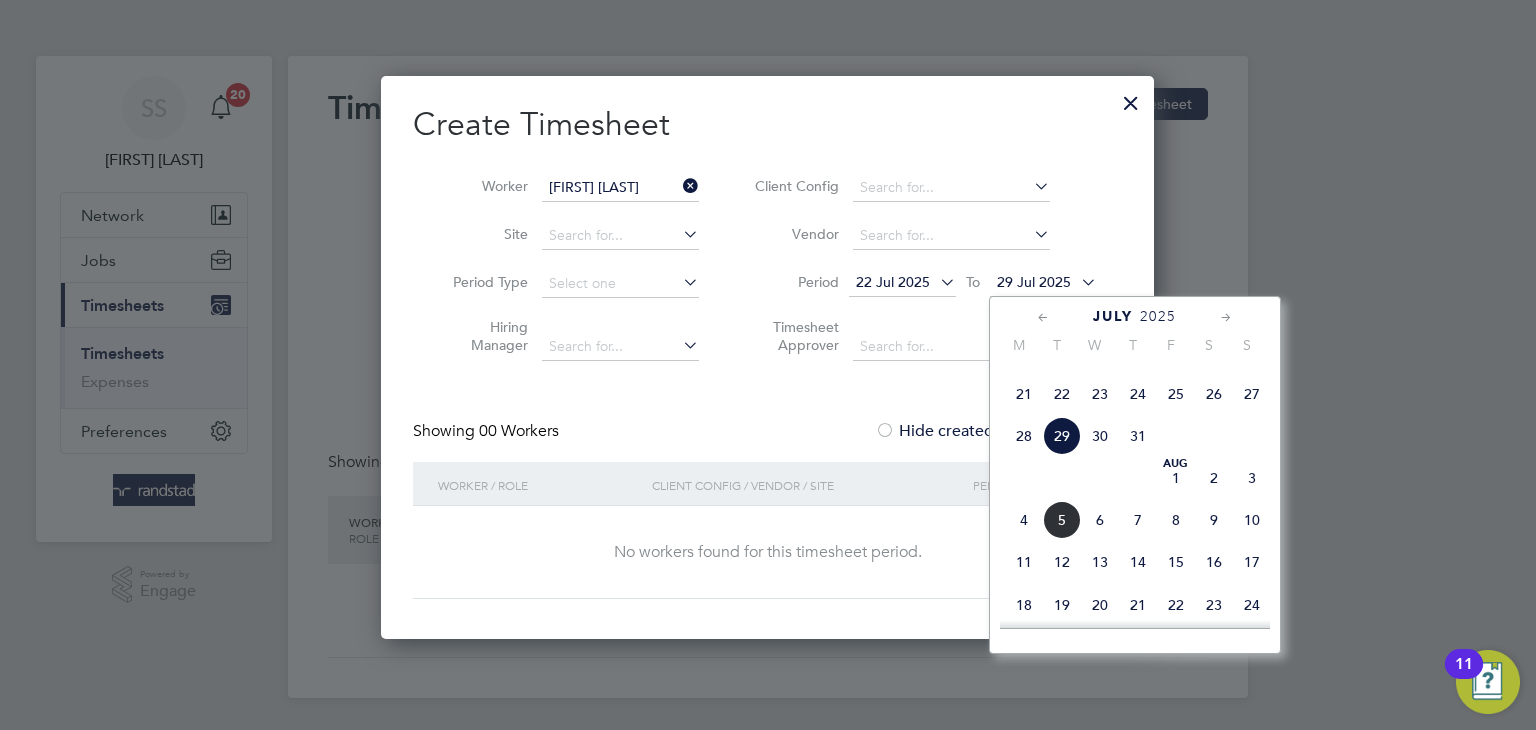 click on "30" 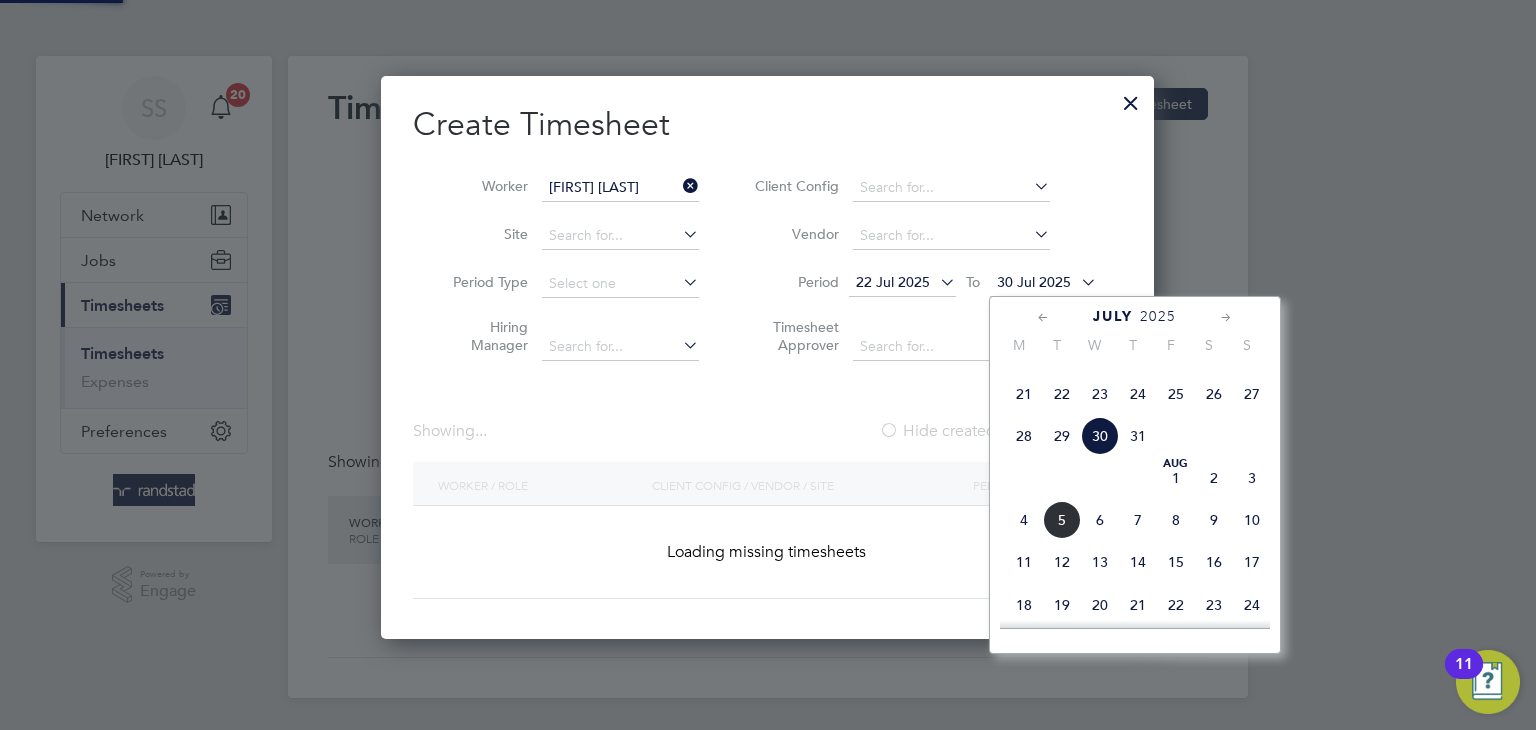 scroll, scrollTop: 10, scrollLeft: 10, axis: both 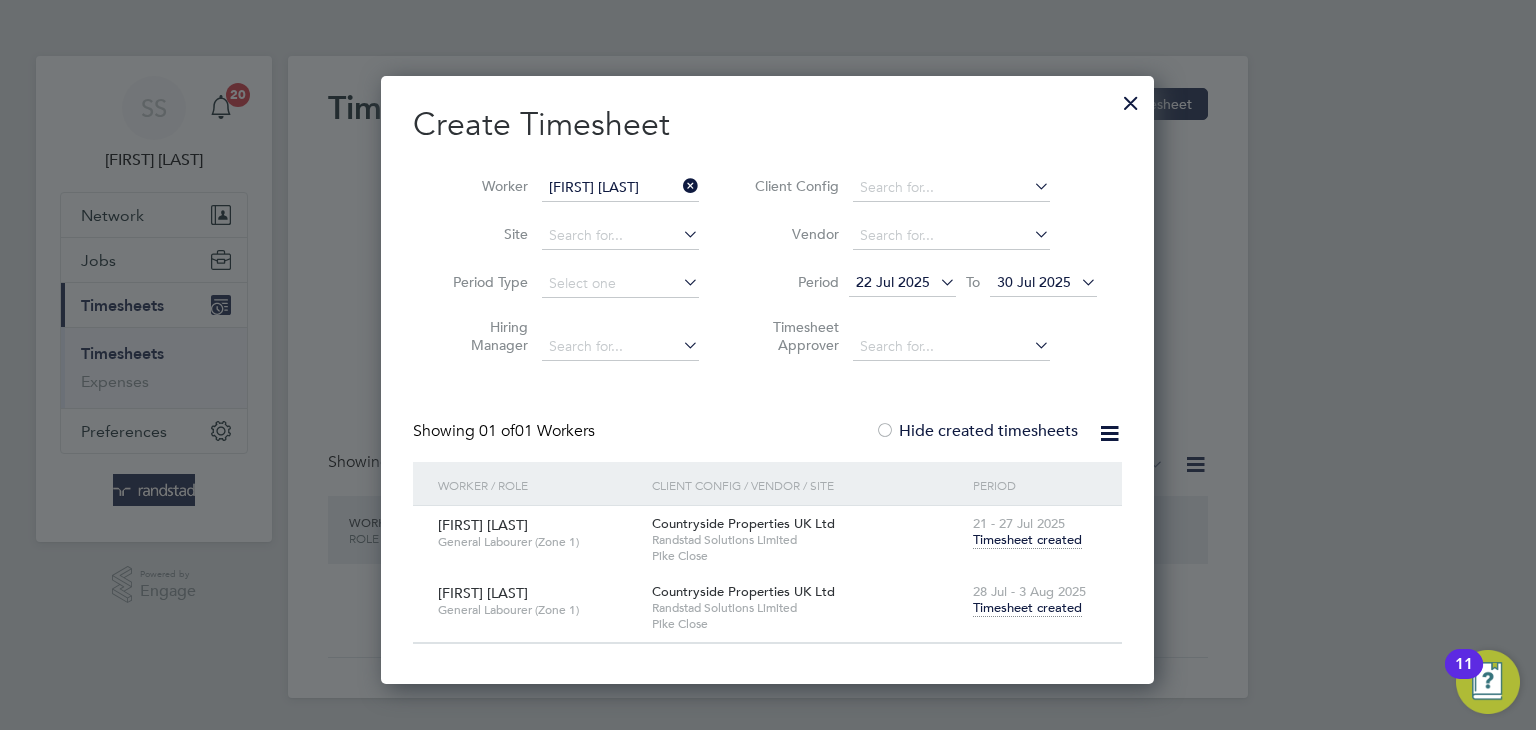 click on "Timesheet created" at bounding box center (1027, 608) 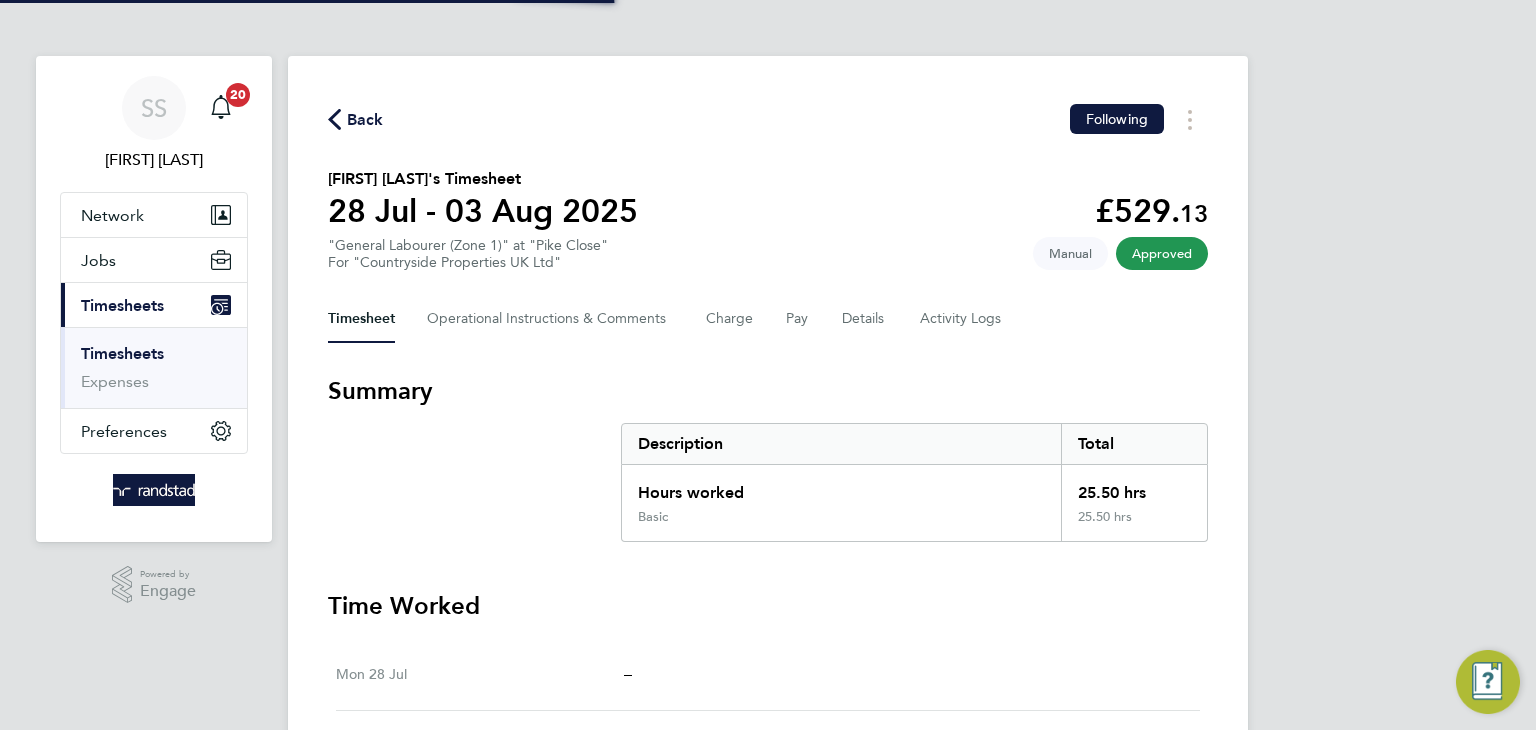click on "[FIRST] [LAST]'s Timesheet   28 Jul - 03 Aug 2025   £529. 13  "General Labourer (Zone 1)" at "Pike Close"  For "Countryside Properties UK Ltd"  Approved   Manual" 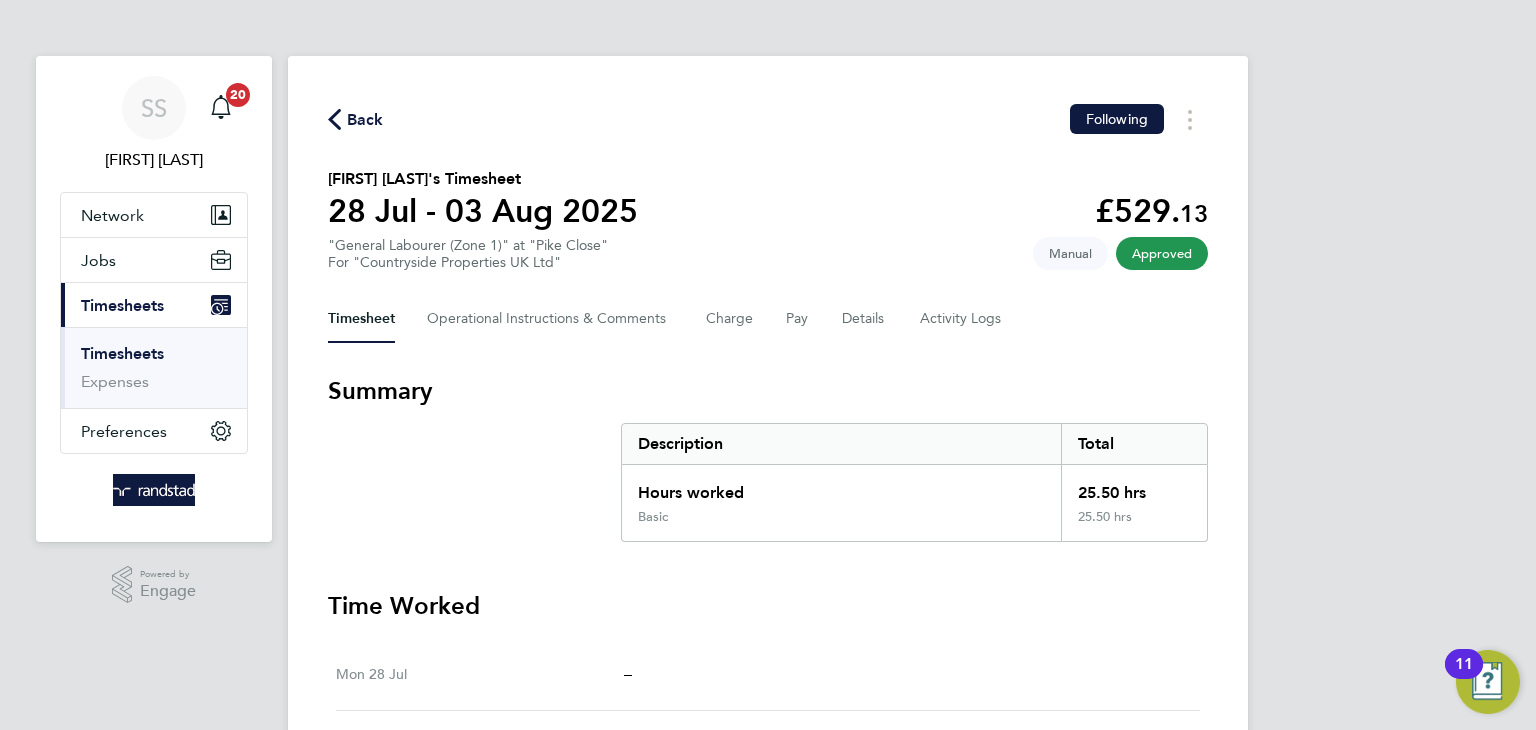 click on "Back" 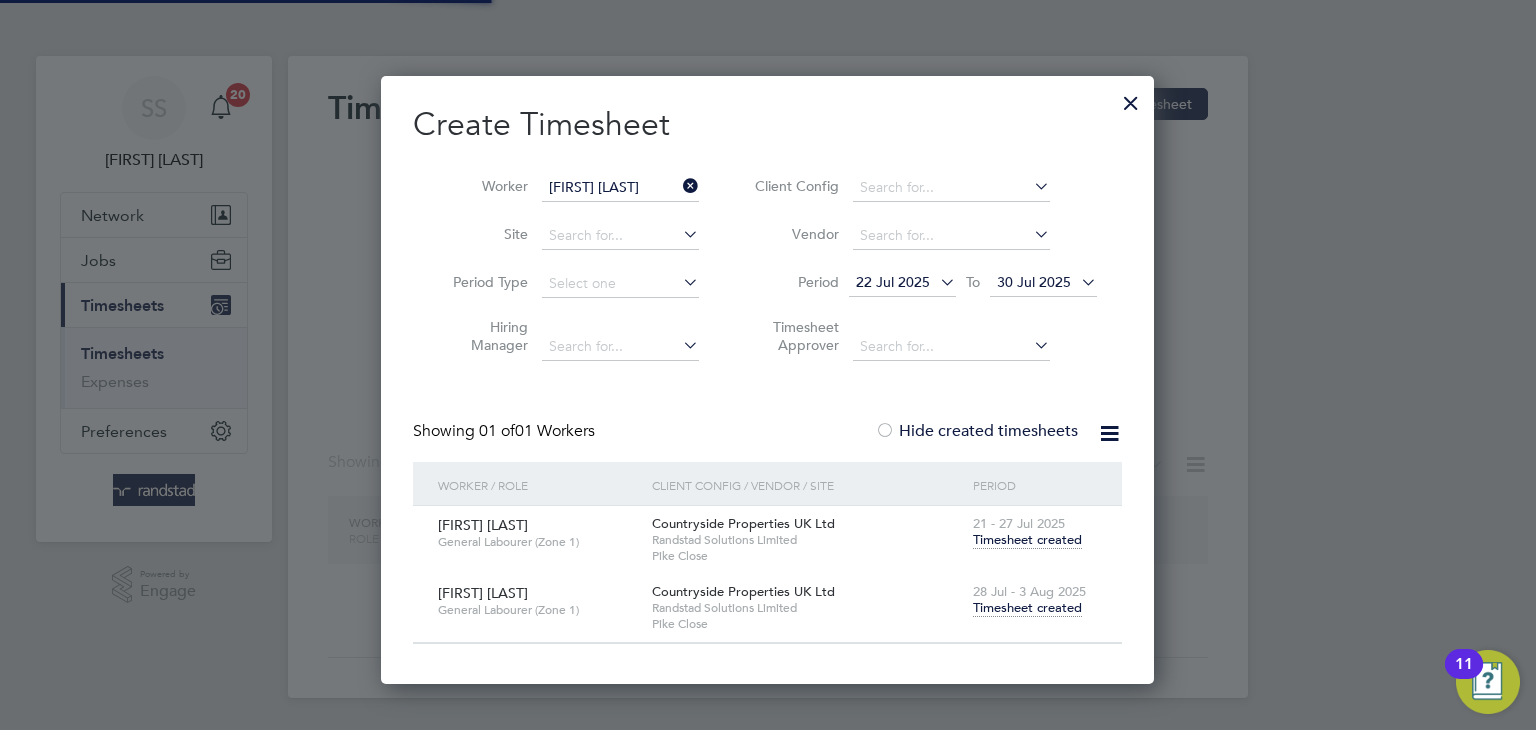 scroll, scrollTop: 9, scrollLeft: 10, axis: both 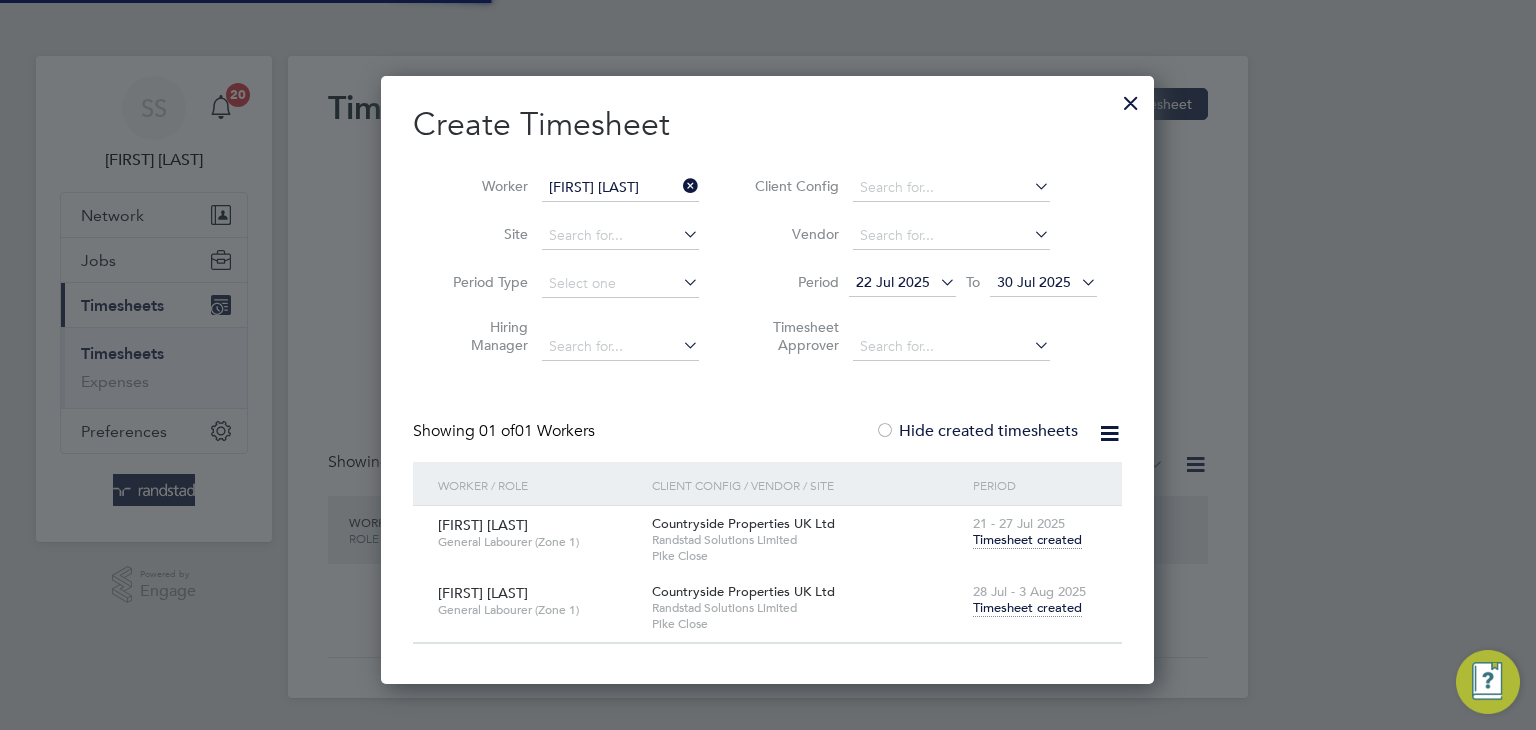 click on "[FIRST] [LAST]" at bounding box center [620, 188] 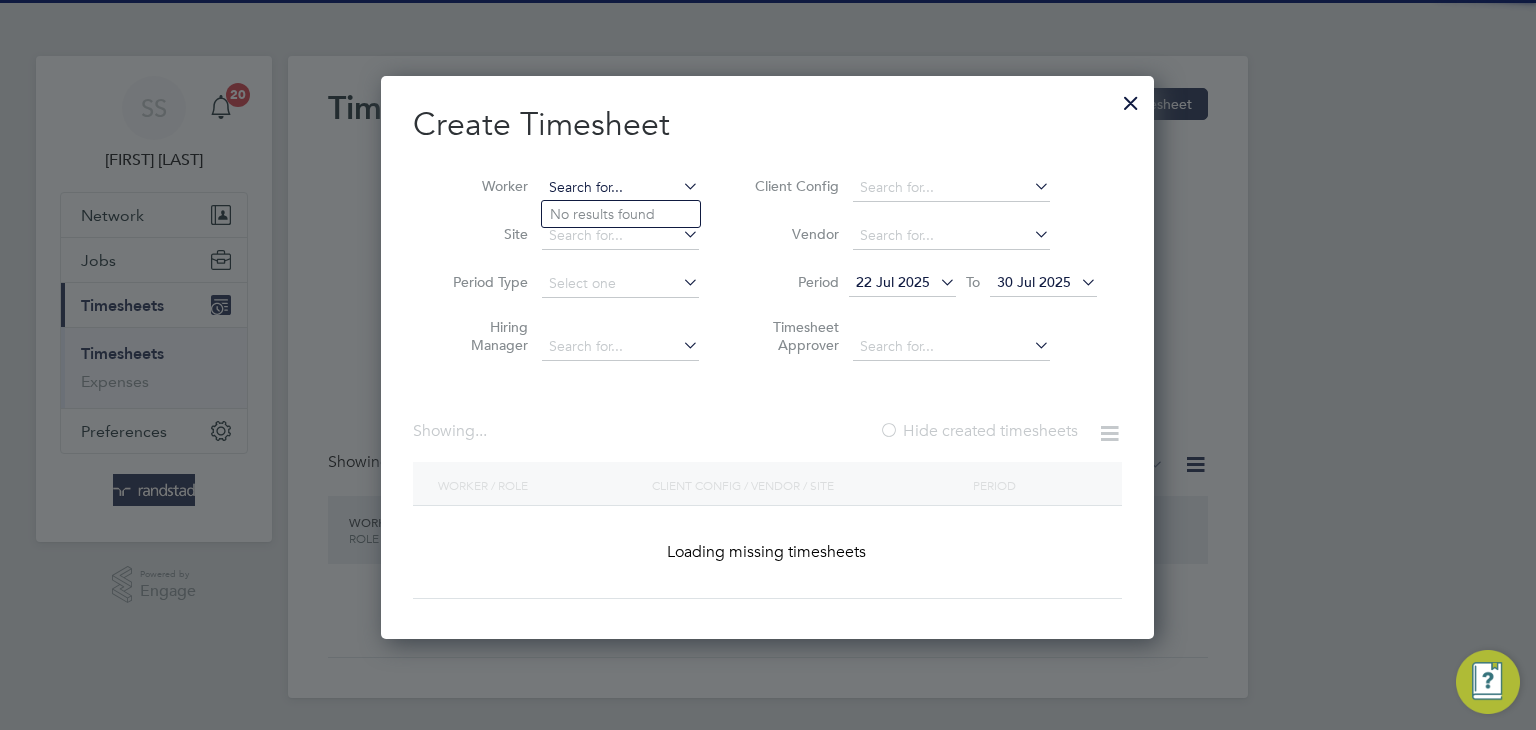 scroll, scrollTop: 10, scrollLeft: 10, axis: both 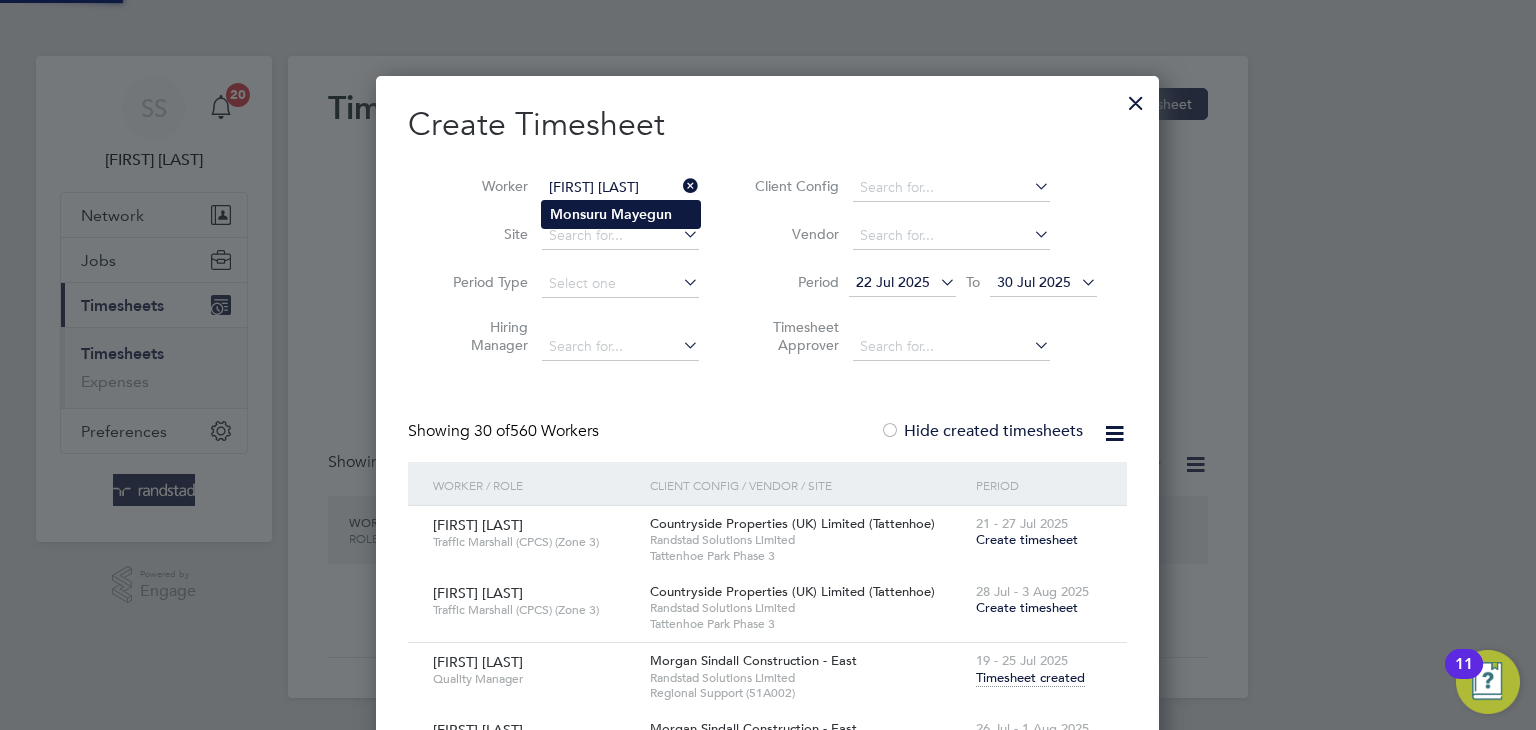 click on "Mayegun" 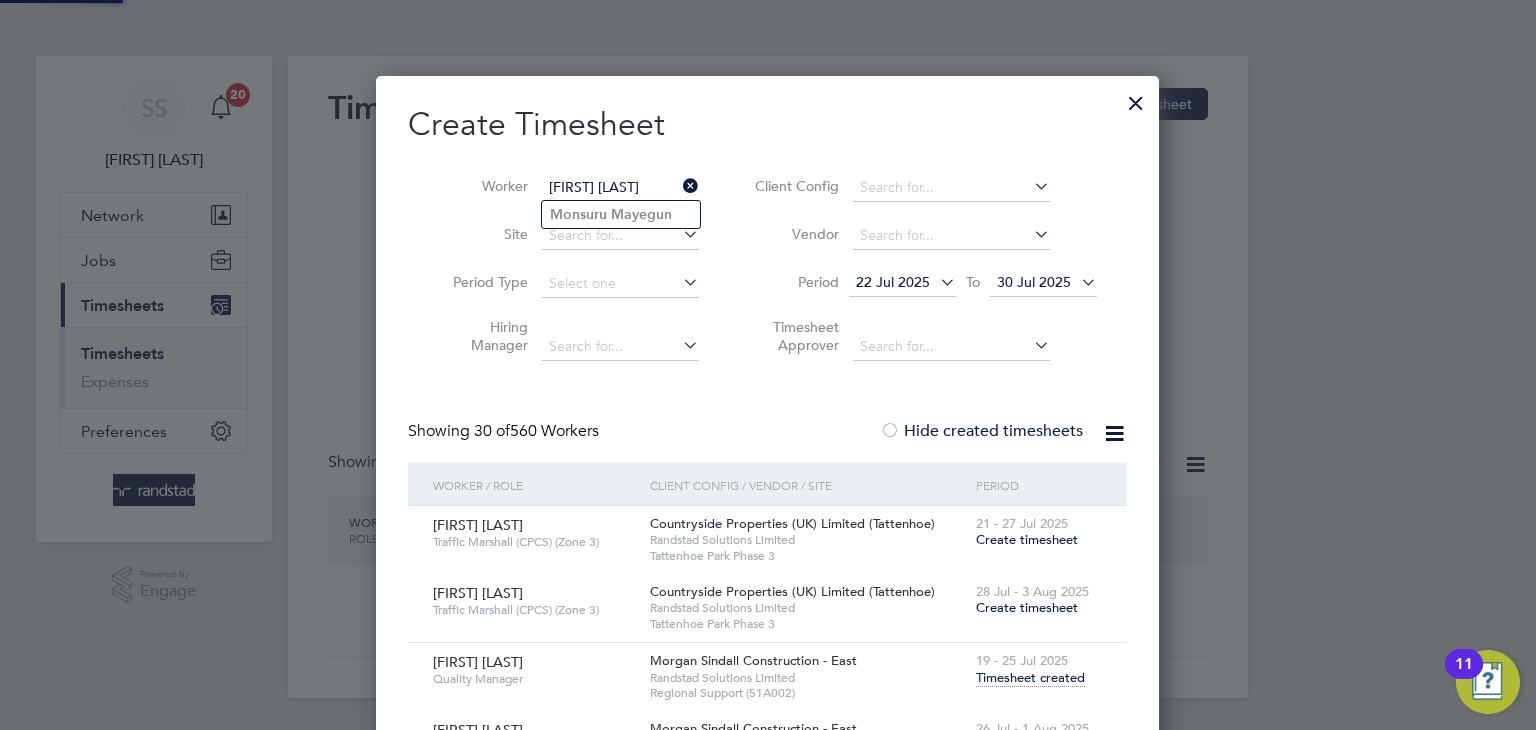 type on "[FIRST] [LAST]" 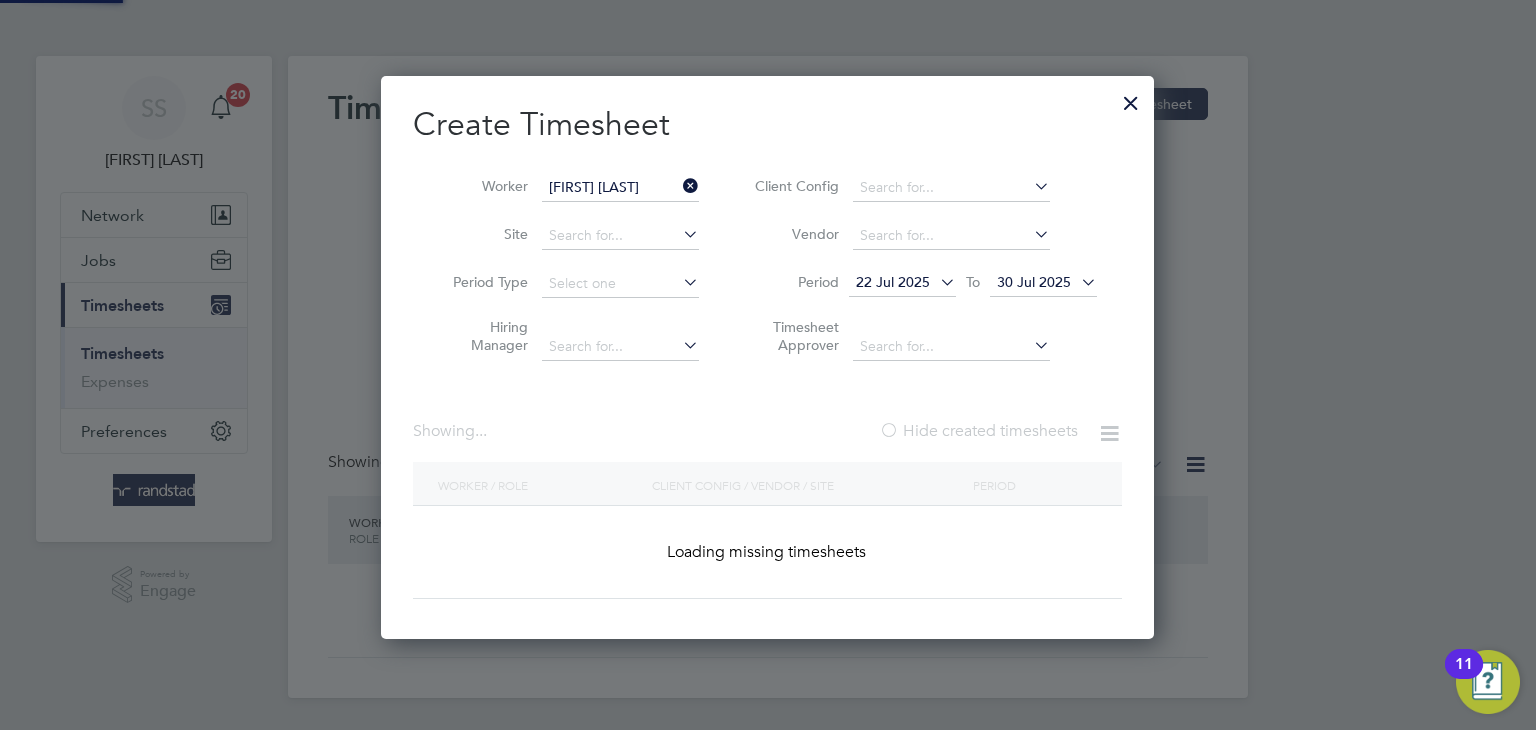 scroll, scrollTop: 10, scrollLeft: 9, axis: both 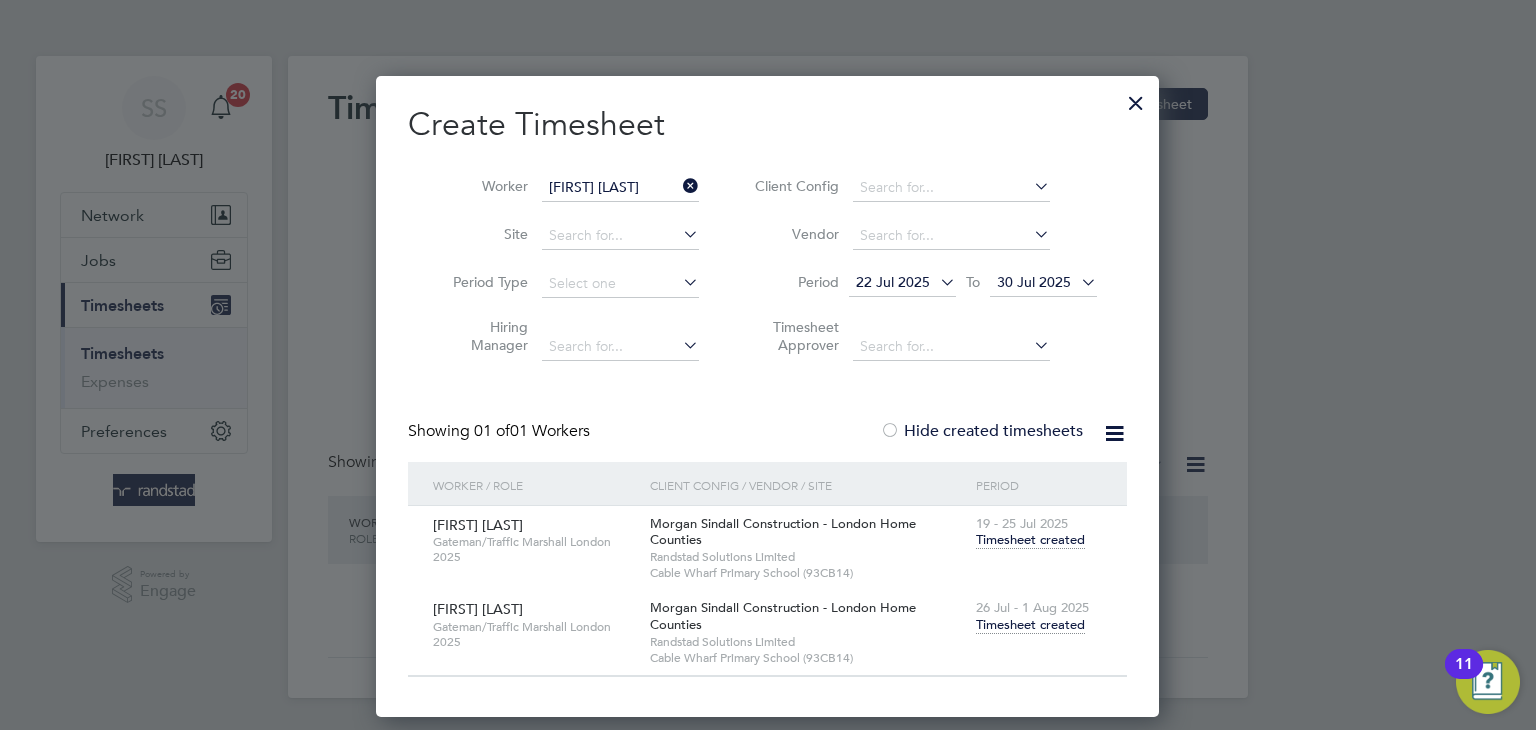 click on "Timesheet created" at bounding box center (1030, 625) 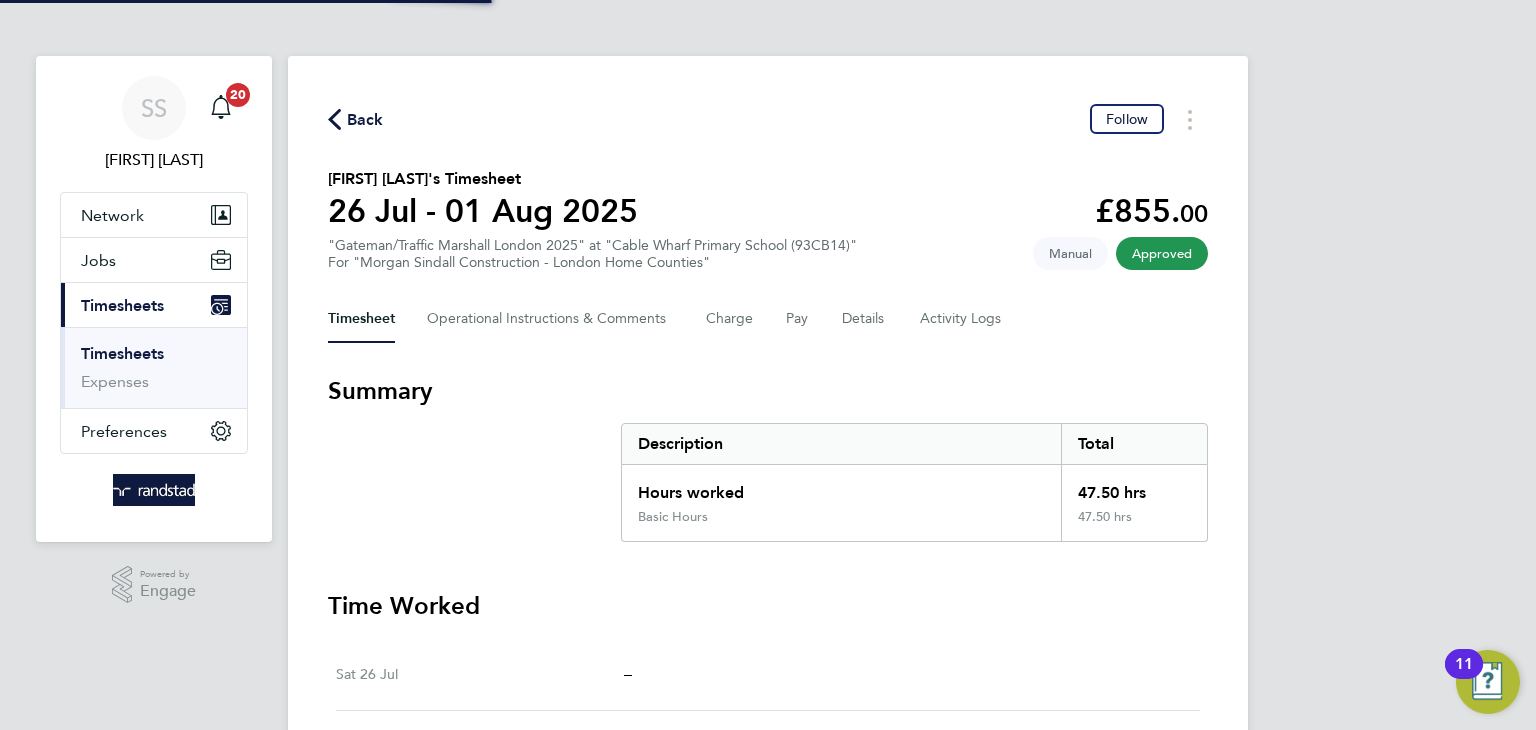 click on "[FIRST] [LAST]'s Timesheet   26 Jul - 01 Aug 2025   £855. 00  "Gateman/Traffic Marshall London 2025" at "Cable Wharf Primary School (93CB14)"  For "Morgan Sindall Construction - London Home Counties"  Approved   Manual" 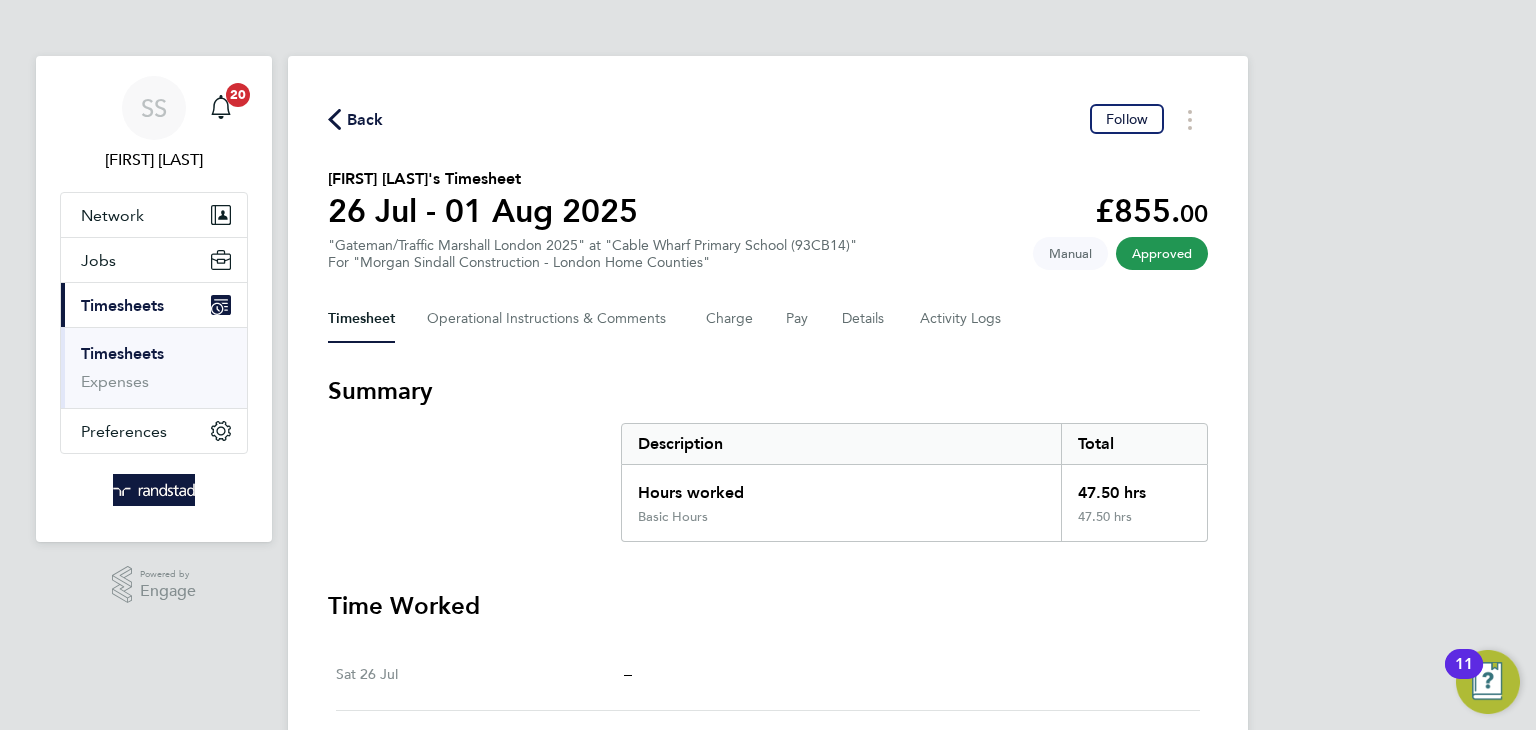 drag, startPoint x: 379, startPoint y: 121, endPoint x: 575, endPoint y: 206, distance: 213.63754 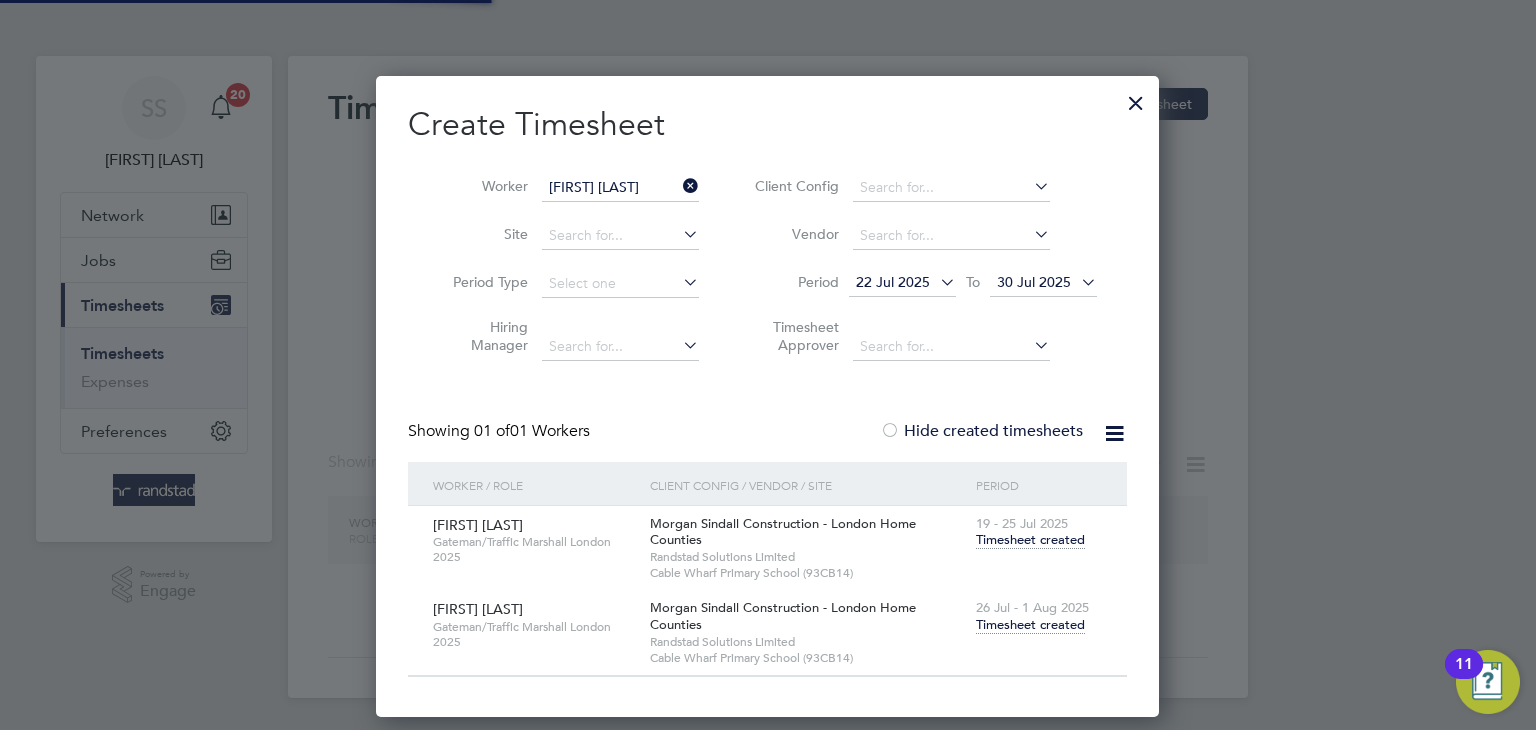 scroll, scrollTop: 10, scrollLeft: 9, axis: both 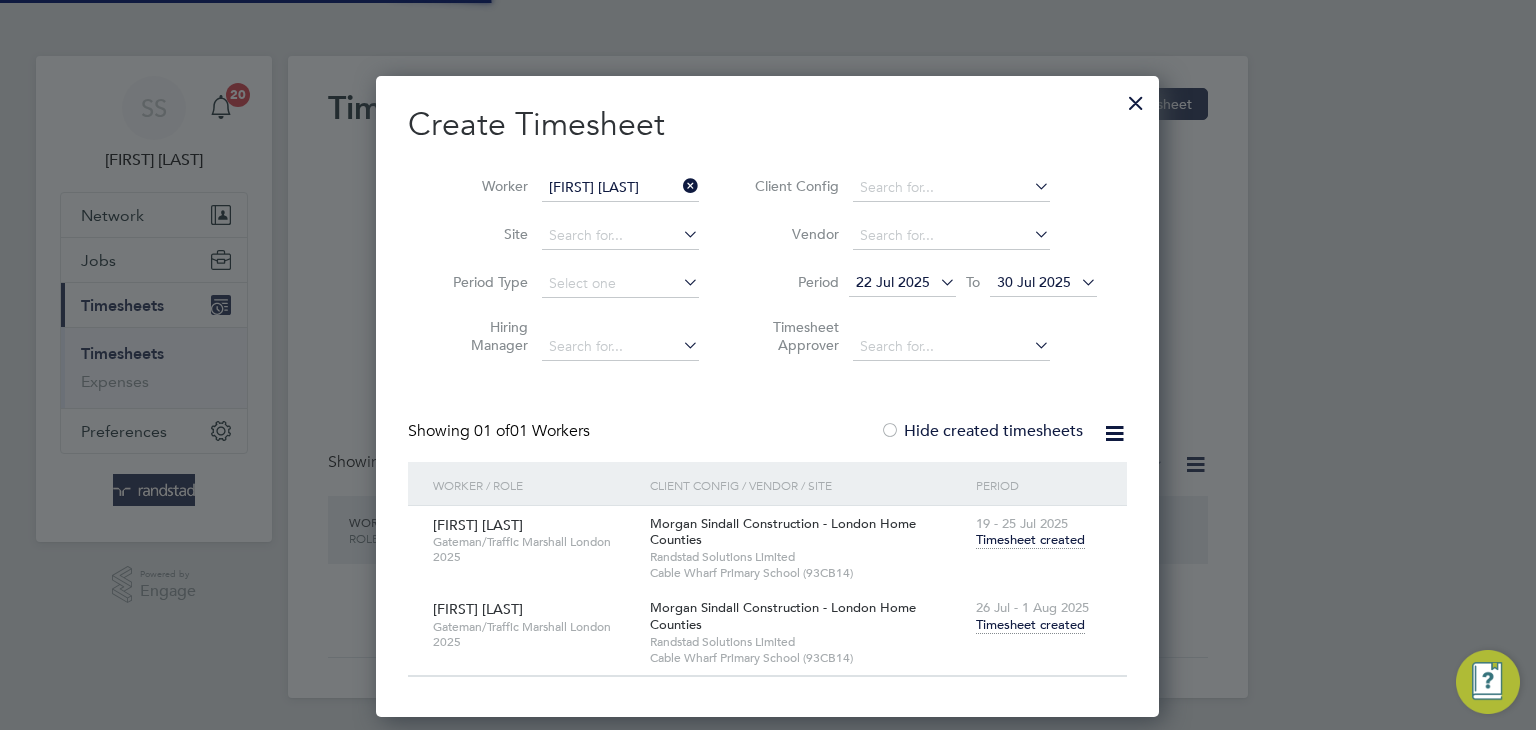 click on "[FIRST] [LAST]" at bounding box center [620, 188] 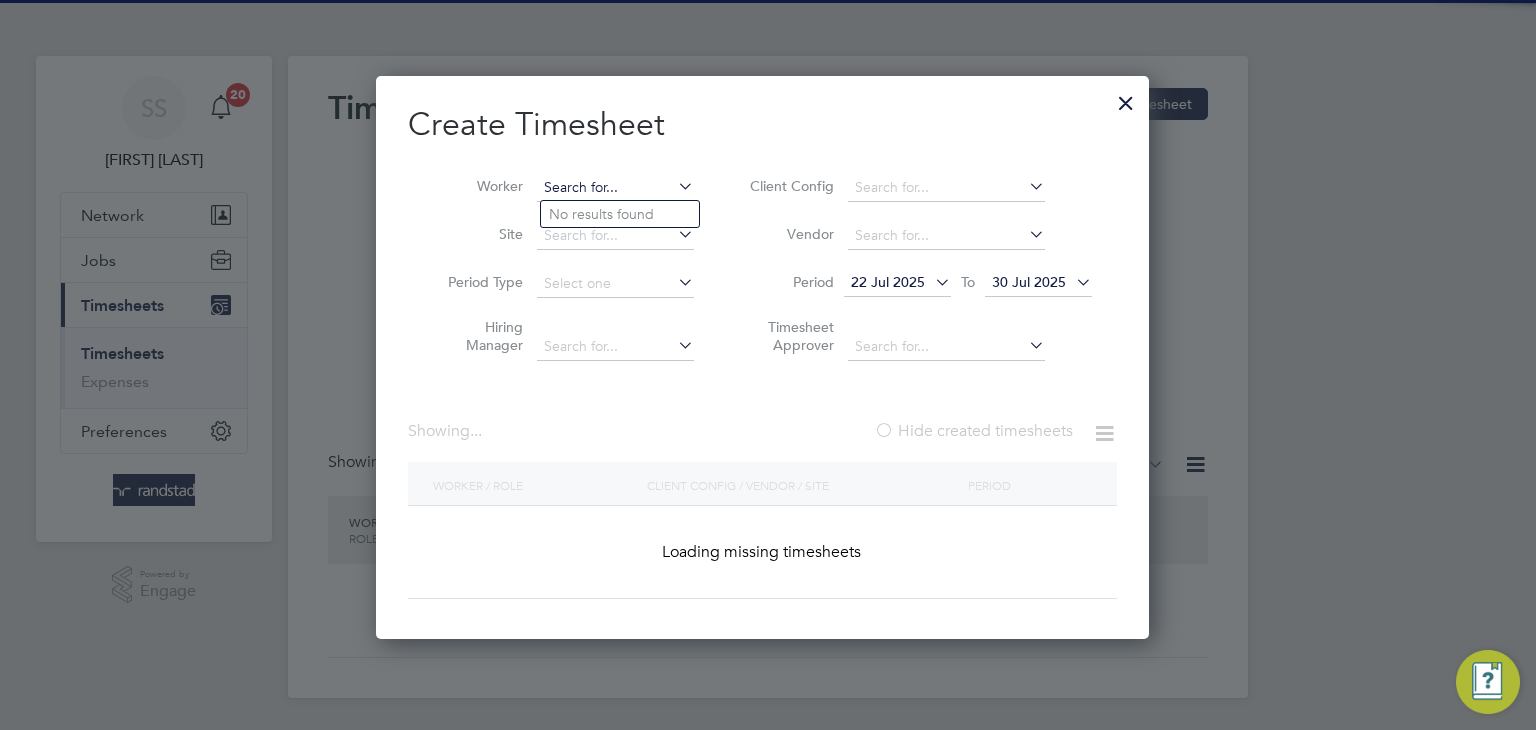scroll, scrollTop: 10, scrollLeft: 10, axis: both 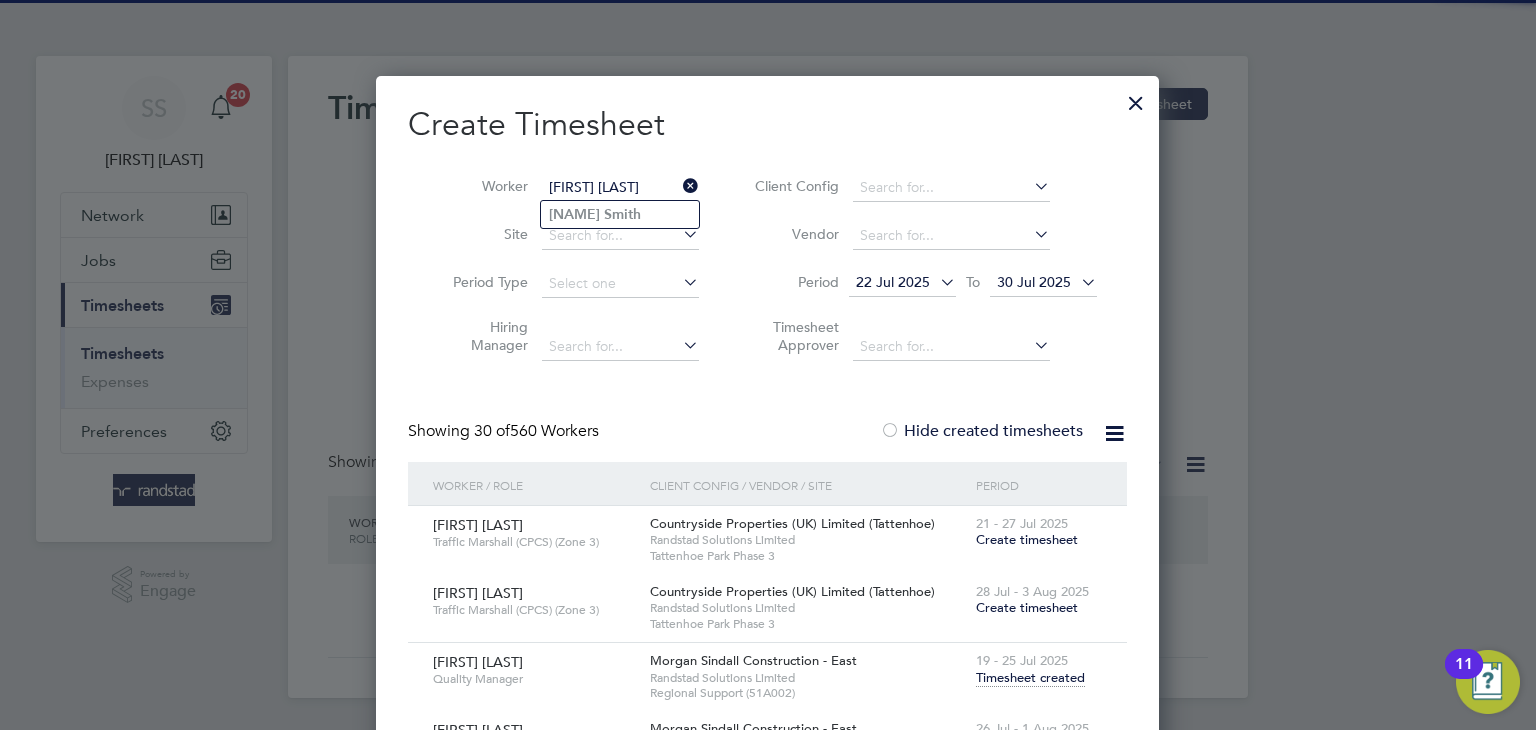 type on "[FIRST] [LAST]" 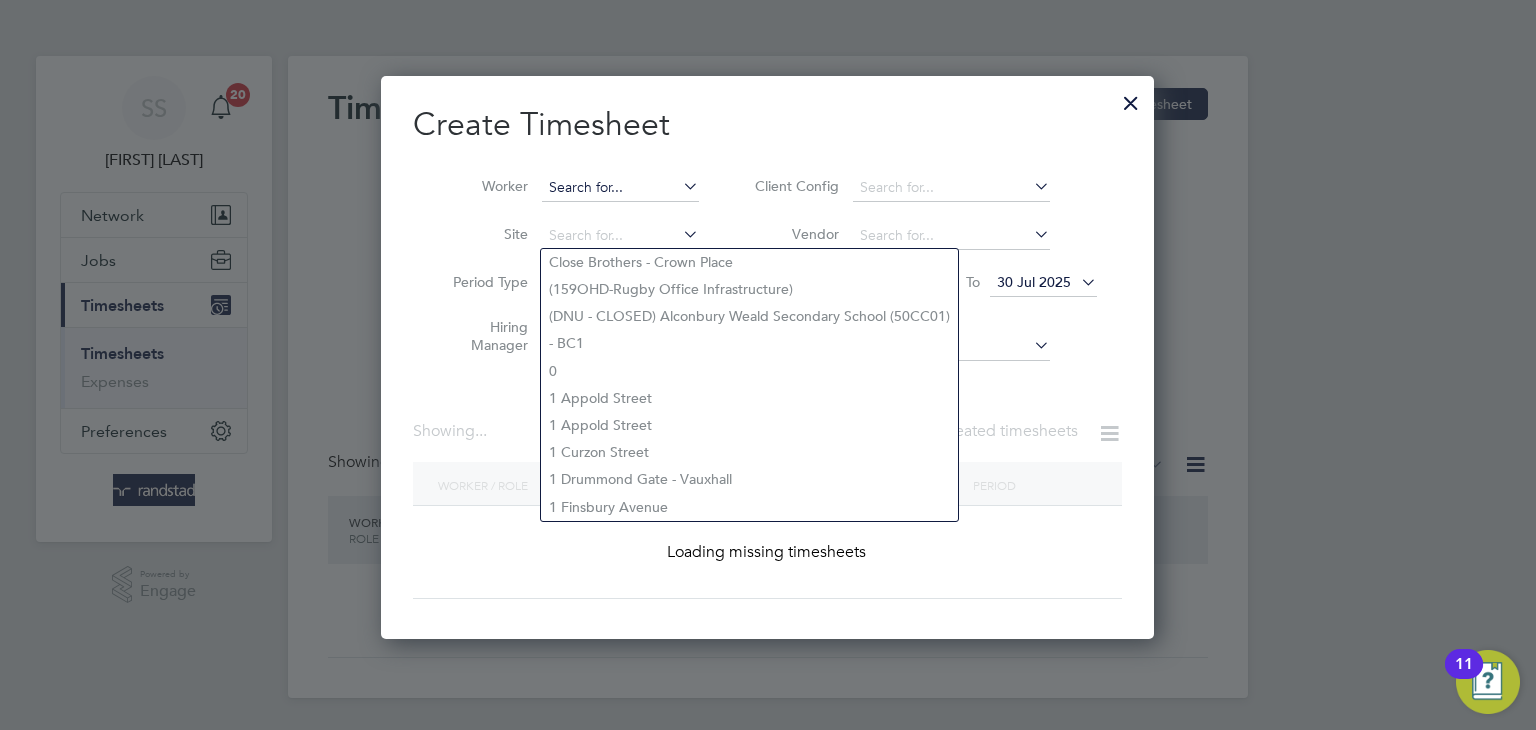 scroll, scrollTop: 10, scrollLeft: 10, axis: both 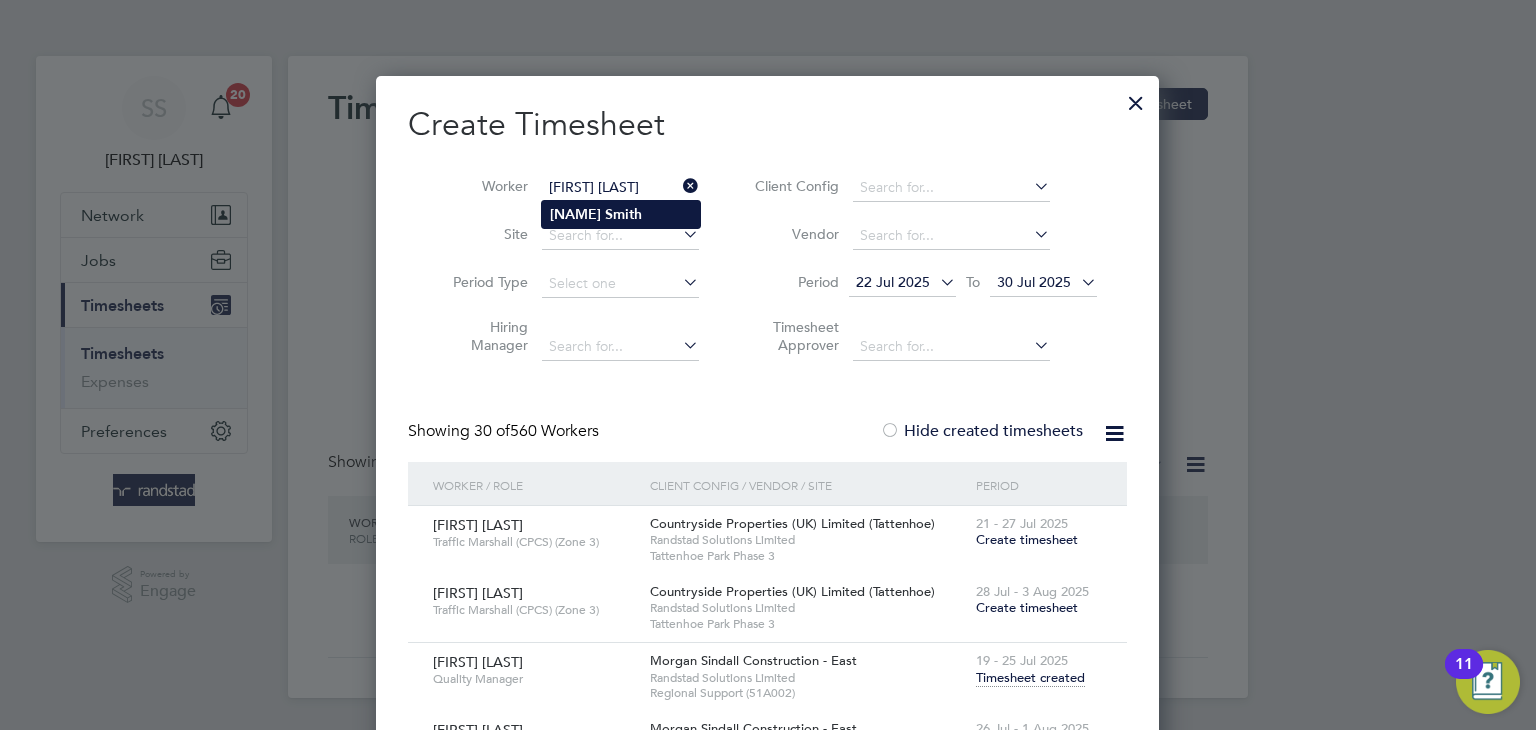 click on "[FIRST]   [LAST]" 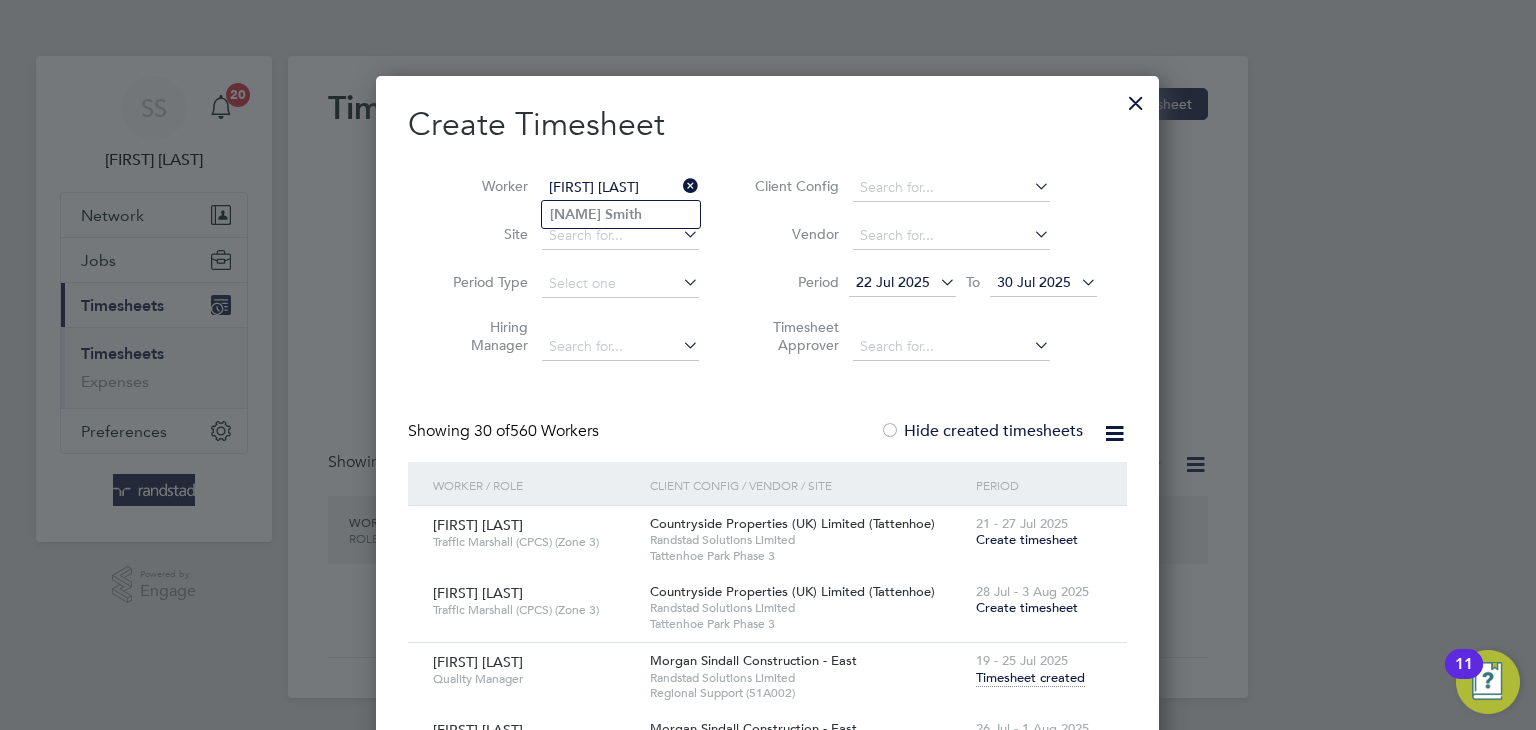 type on "[FIRST] [LAST]" 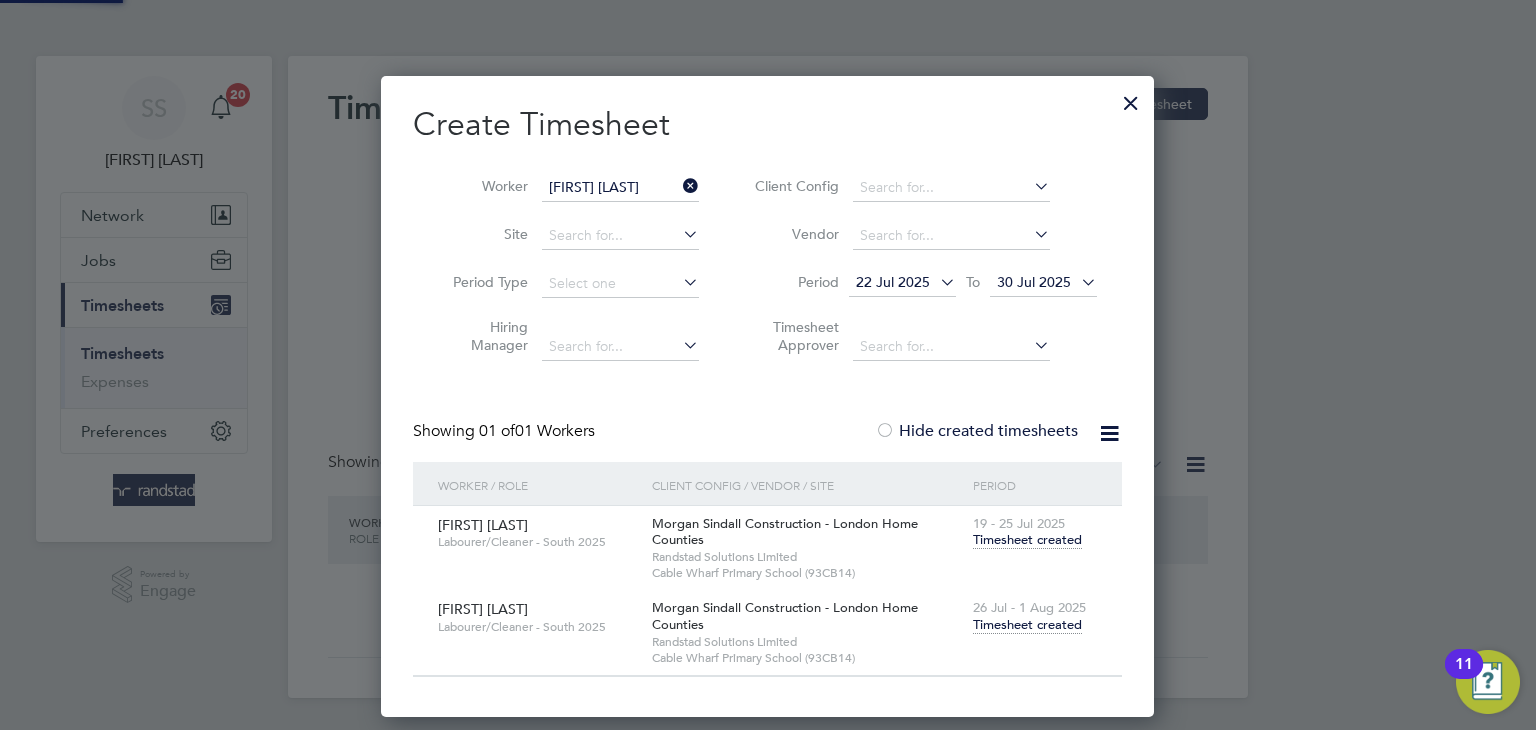 scroll, scrollTop: 10, scrollLeft: 10, axis: both 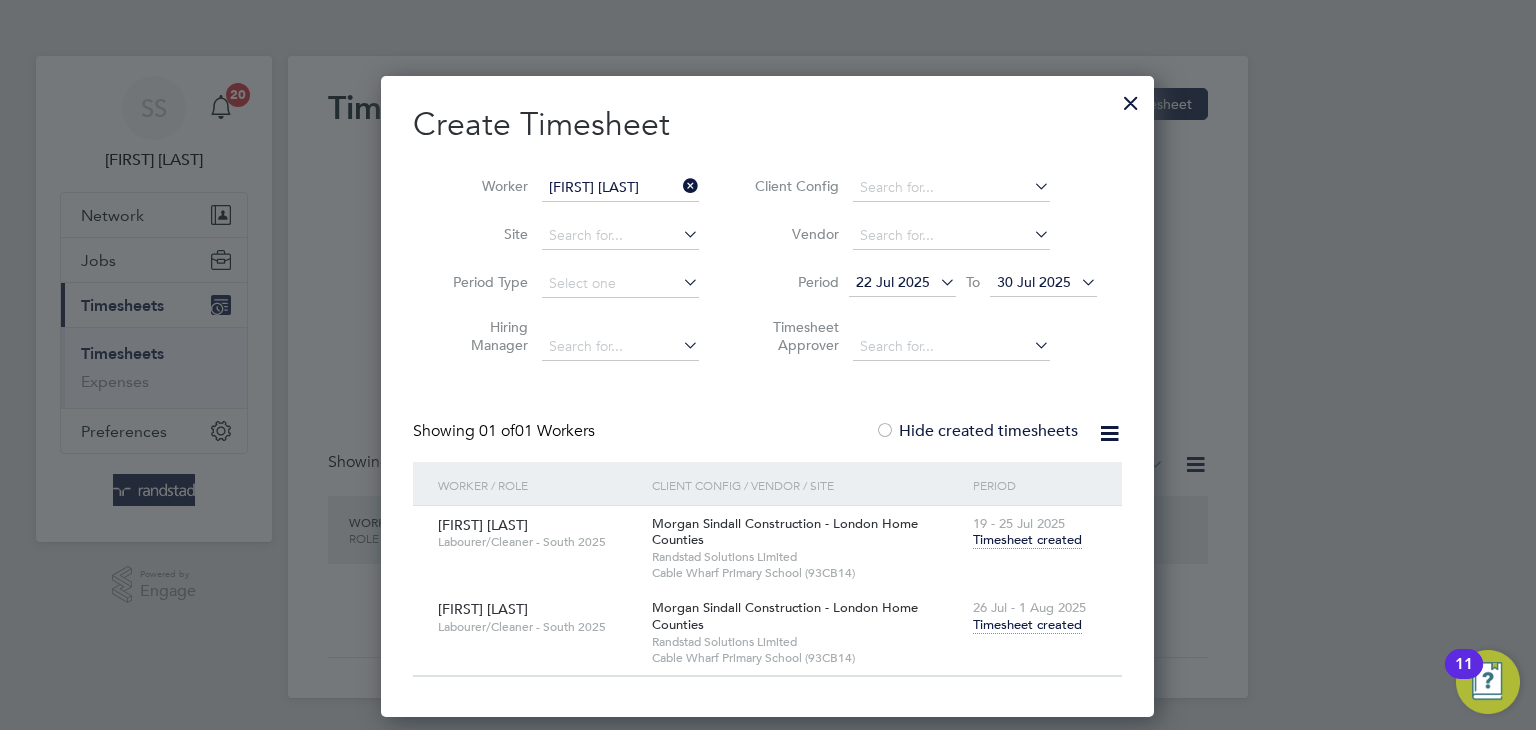 click on "Timesheet created" at bounding box center (1027, 625) 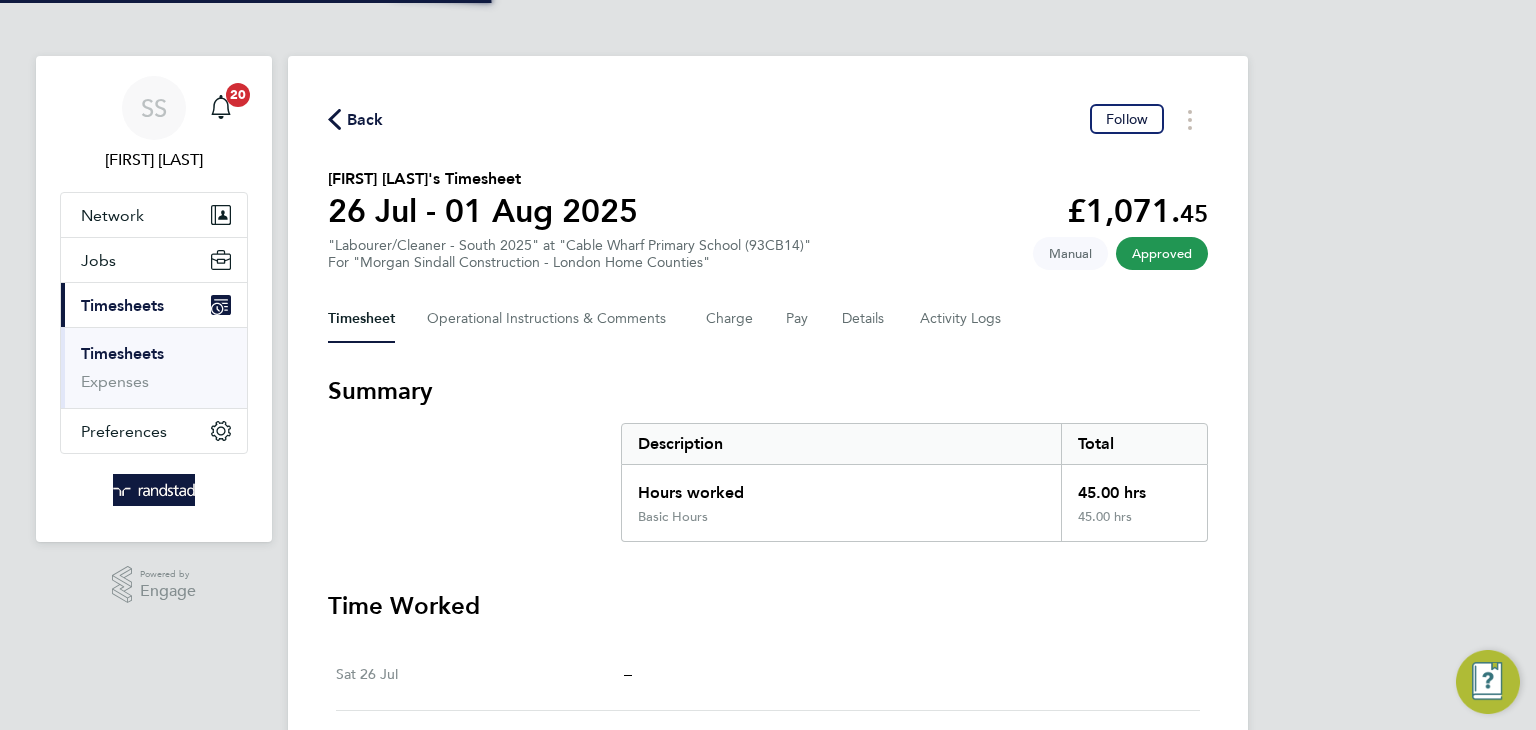 click on "[FIRST] [LAST]'s Timesheet   26 Jul - 01 Aug 2025   £1,071. 45  "Labourer/Cleaner - South 2025" at "Cable Wharf Primary School (93CB14)"  For "Morgan Sindall Construction - London Home Counties"  Approved   Manual" 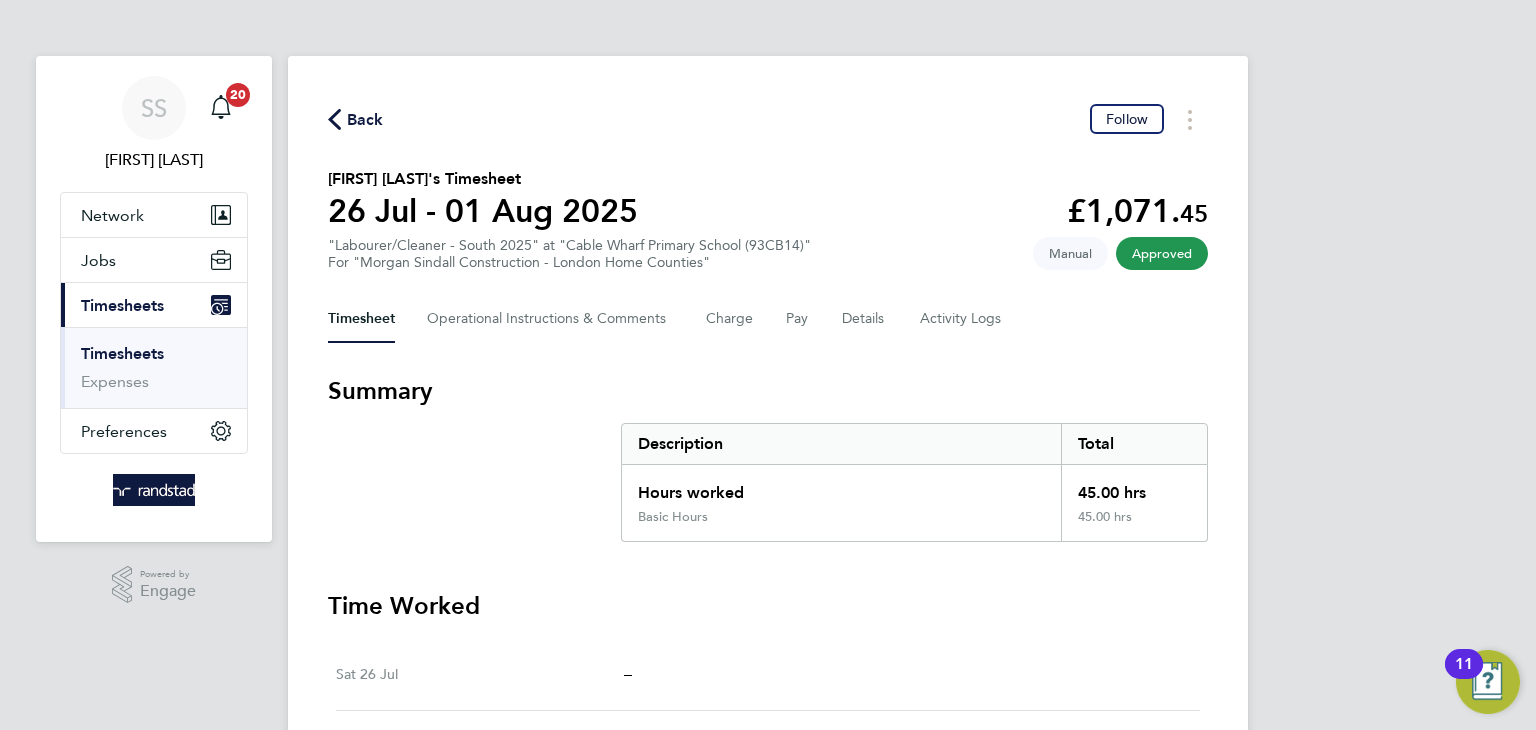 click on "Back  Follow" 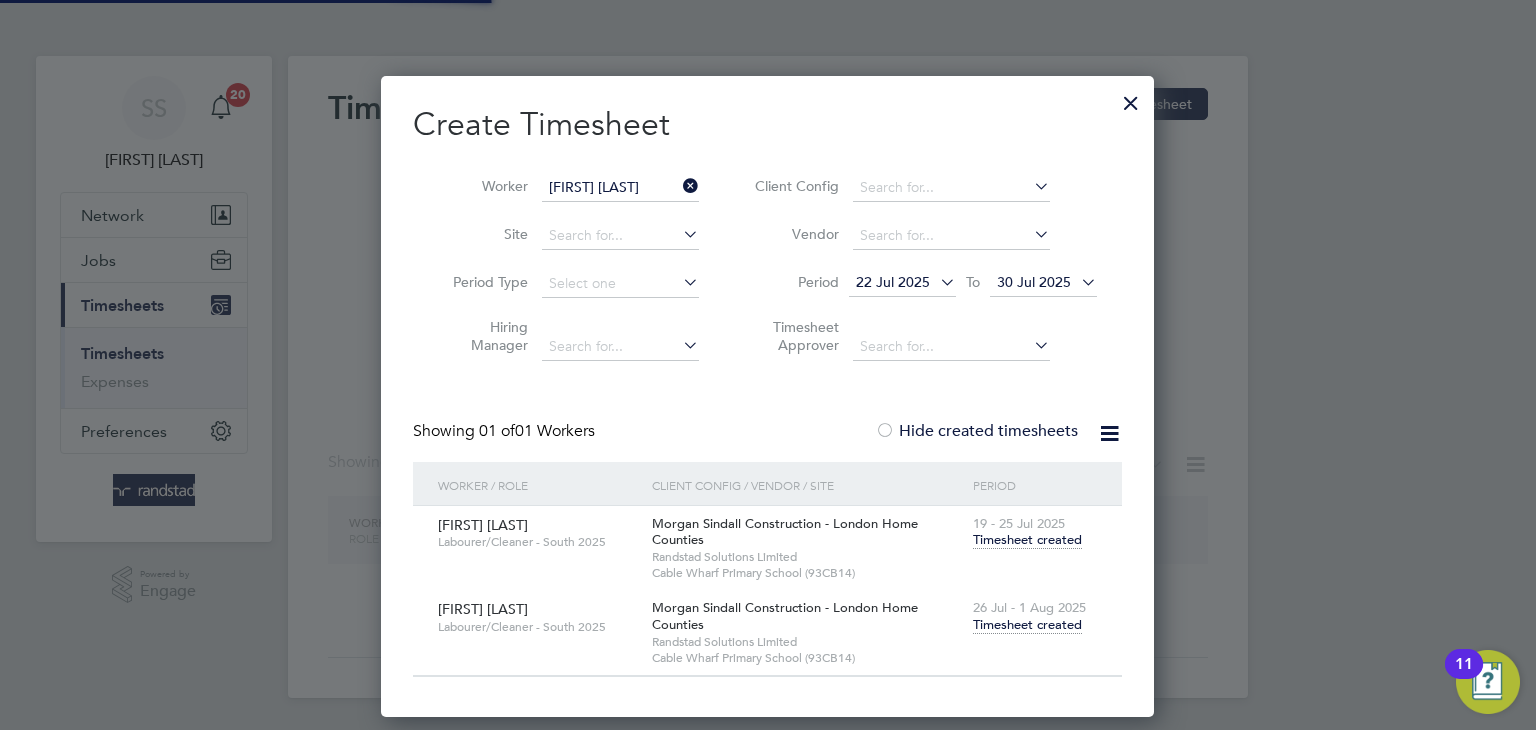 scroll, scrollTop: 10, scrollLeft: 10, axis: both 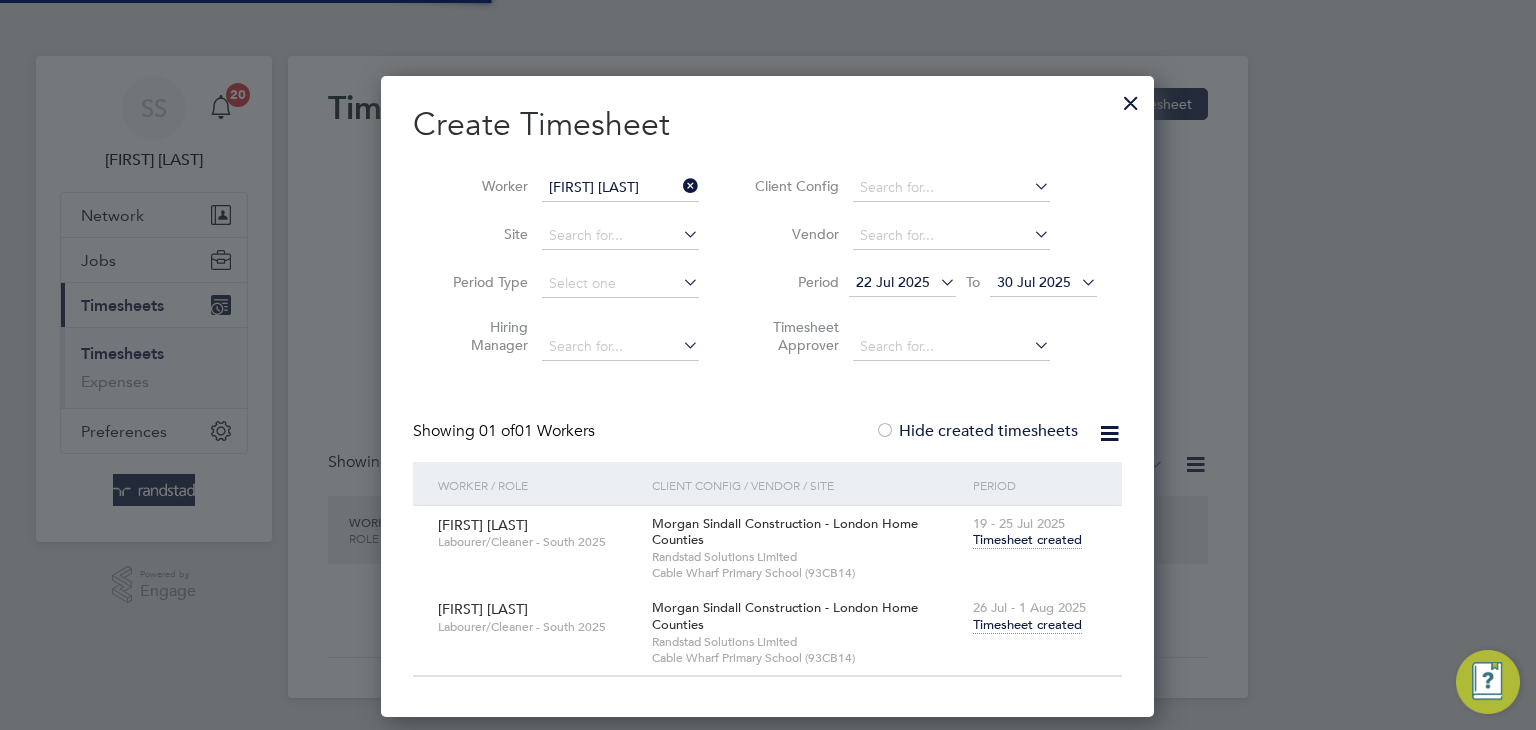 click on "[FIRST] [LAST]" at bounding box center (620, 188) 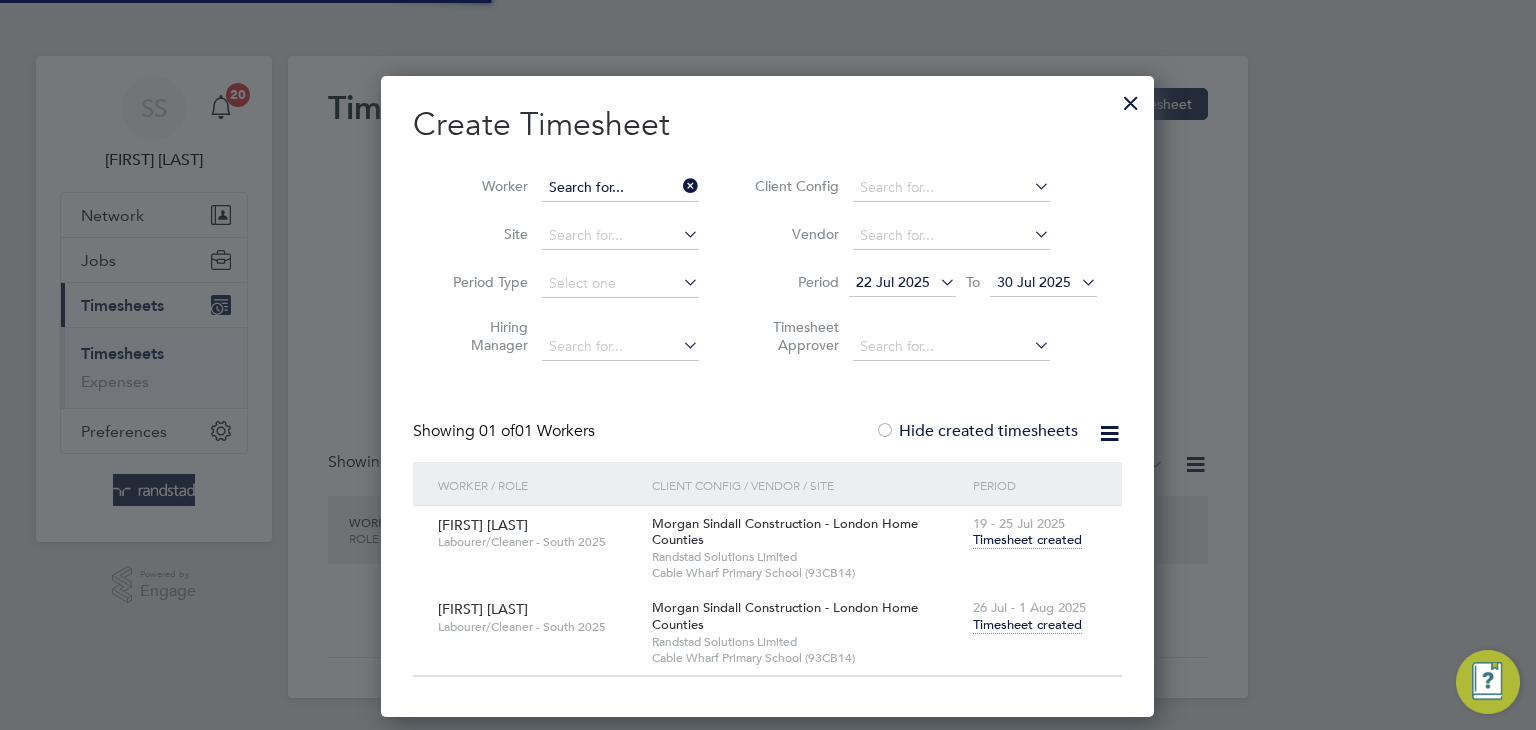scroll, scrollTop: 10, scrollLeft: 10, axis: both 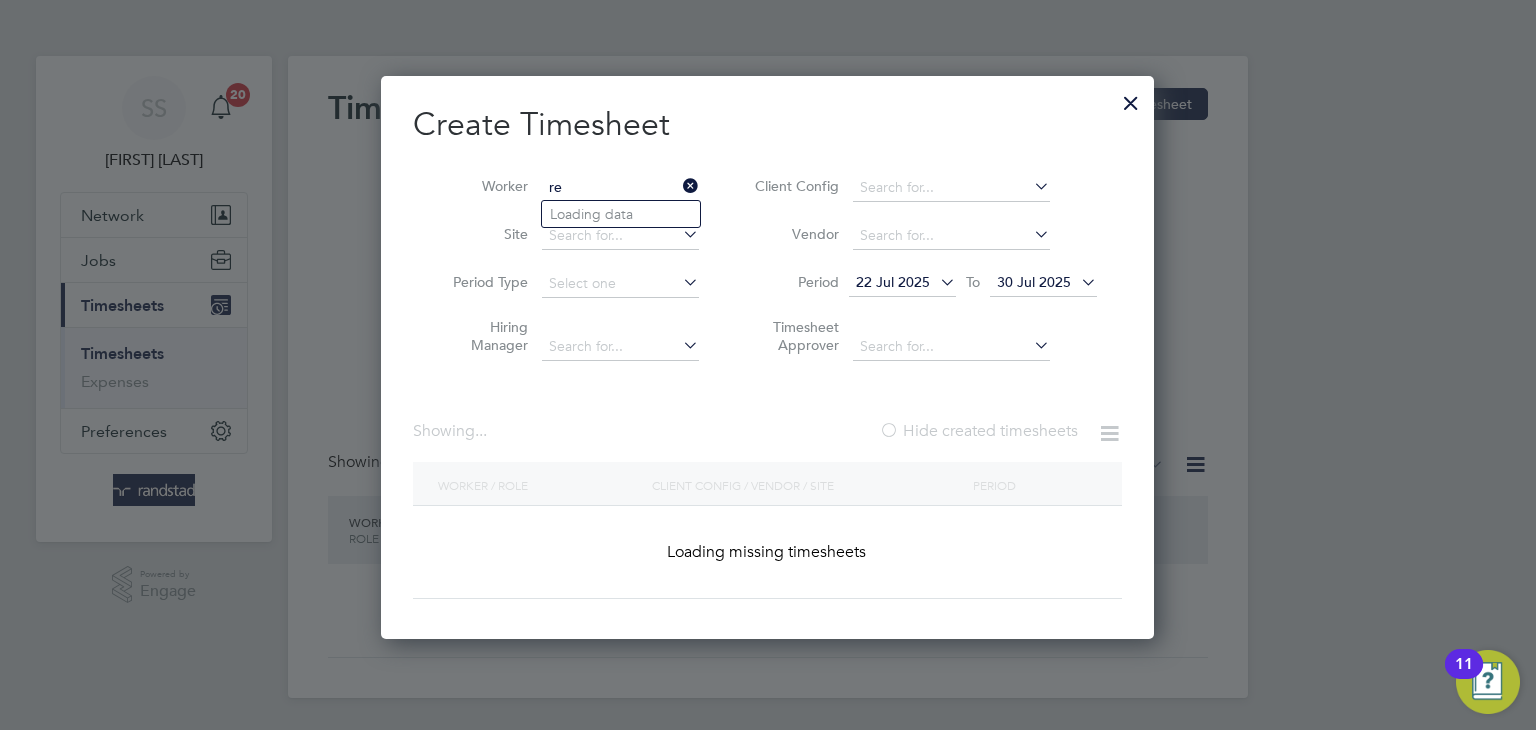 type on "r" 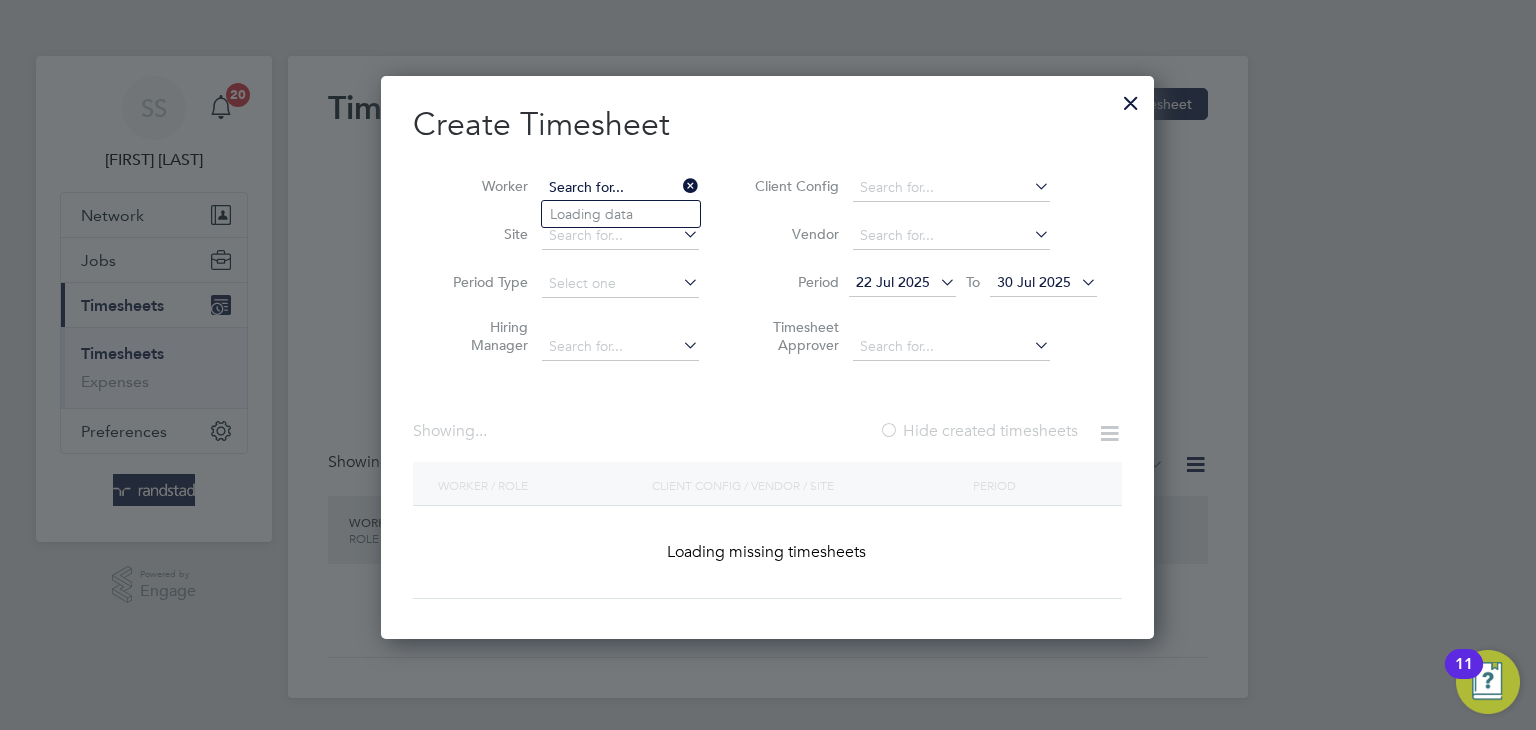scroll, scrollTop: 10, scrollLeft: 9, axis: both 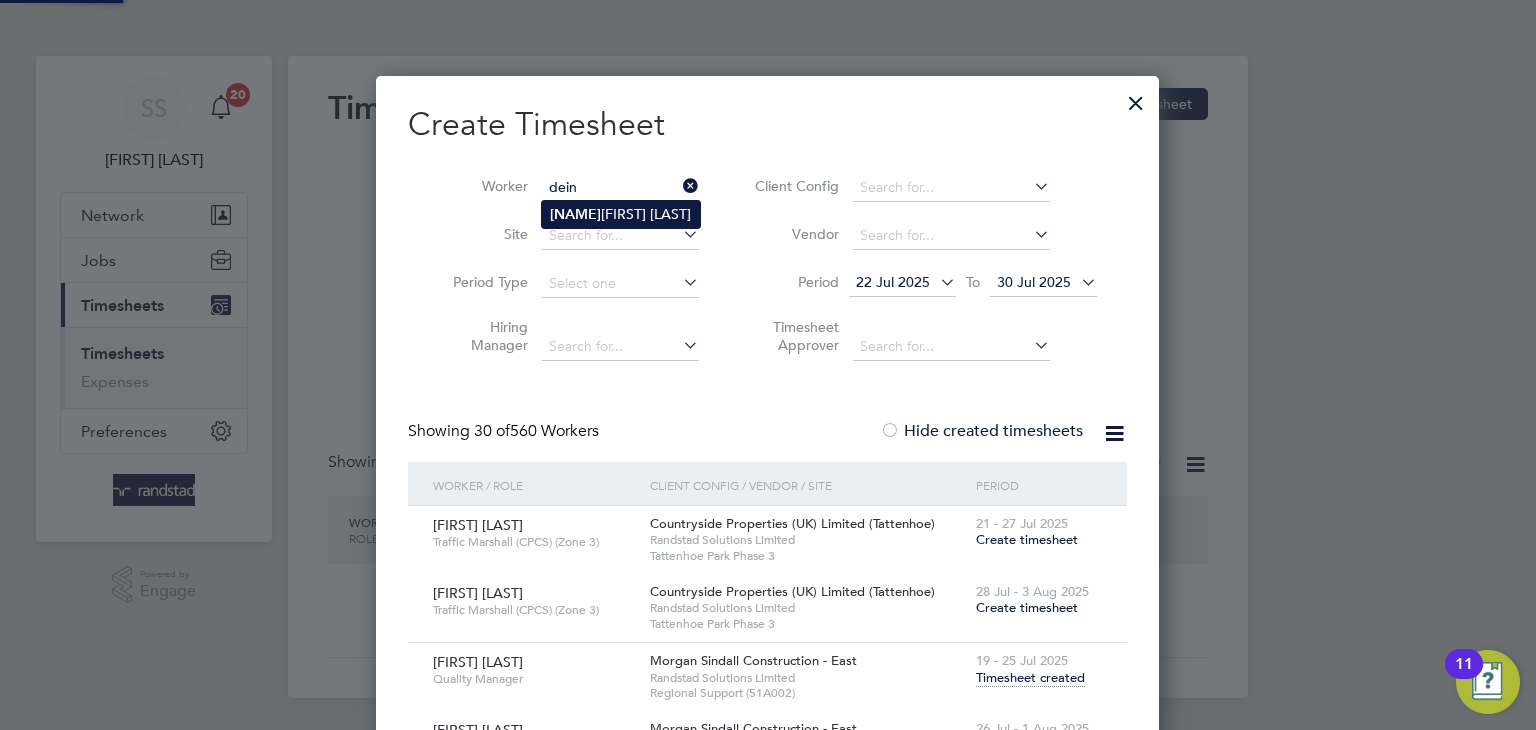 click on "[FIRST] [LAST] [LAST]" 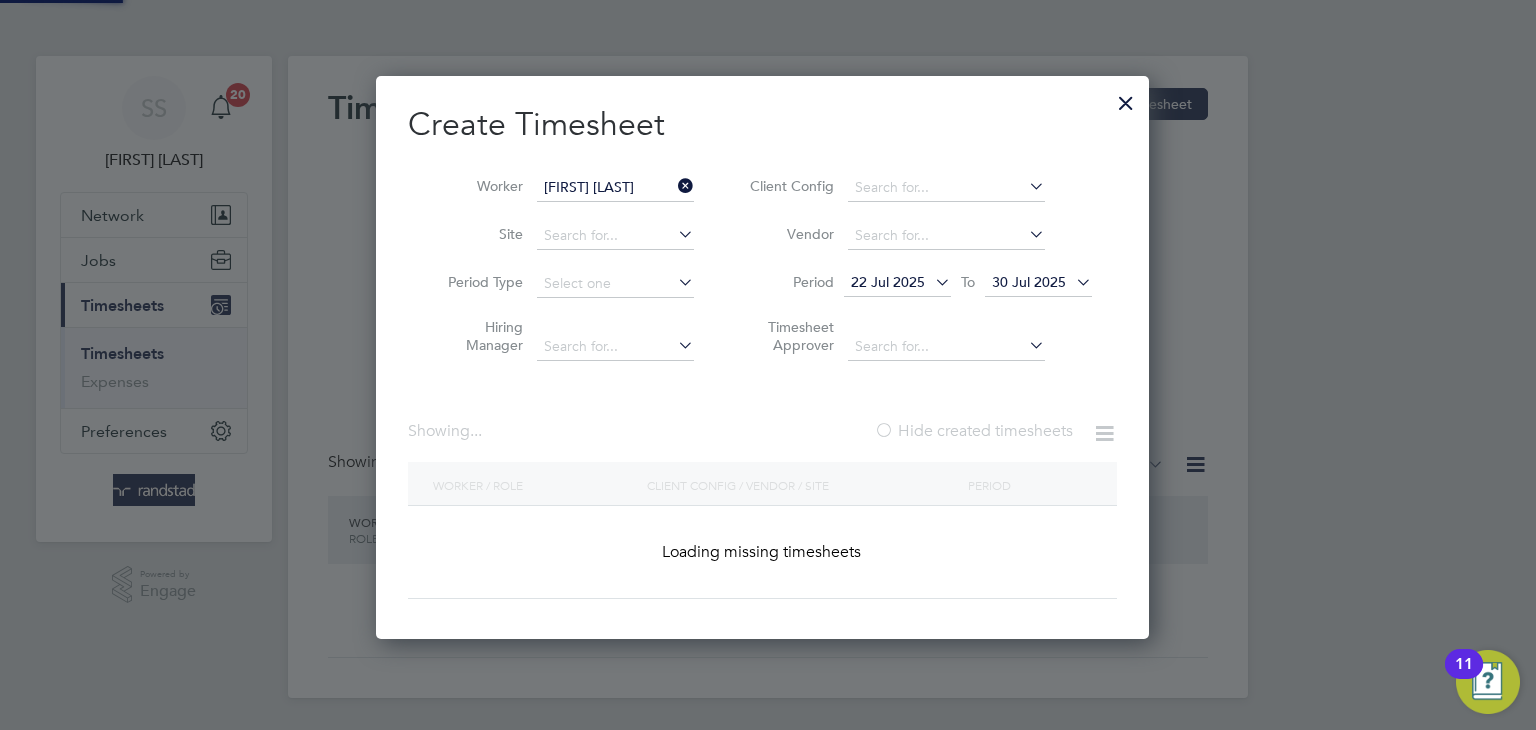 scroll 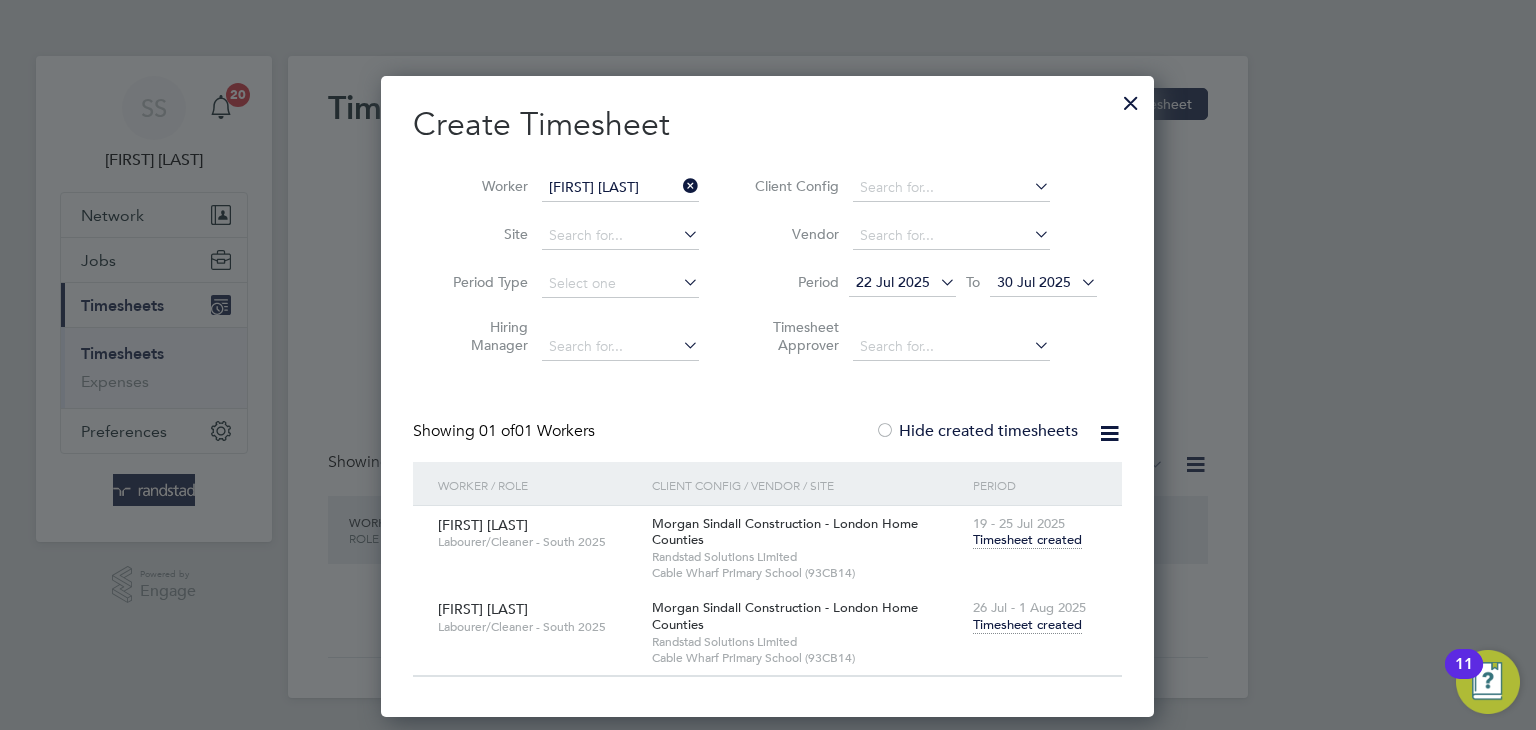 click on "Client Config" at bounding box center (923, 188) 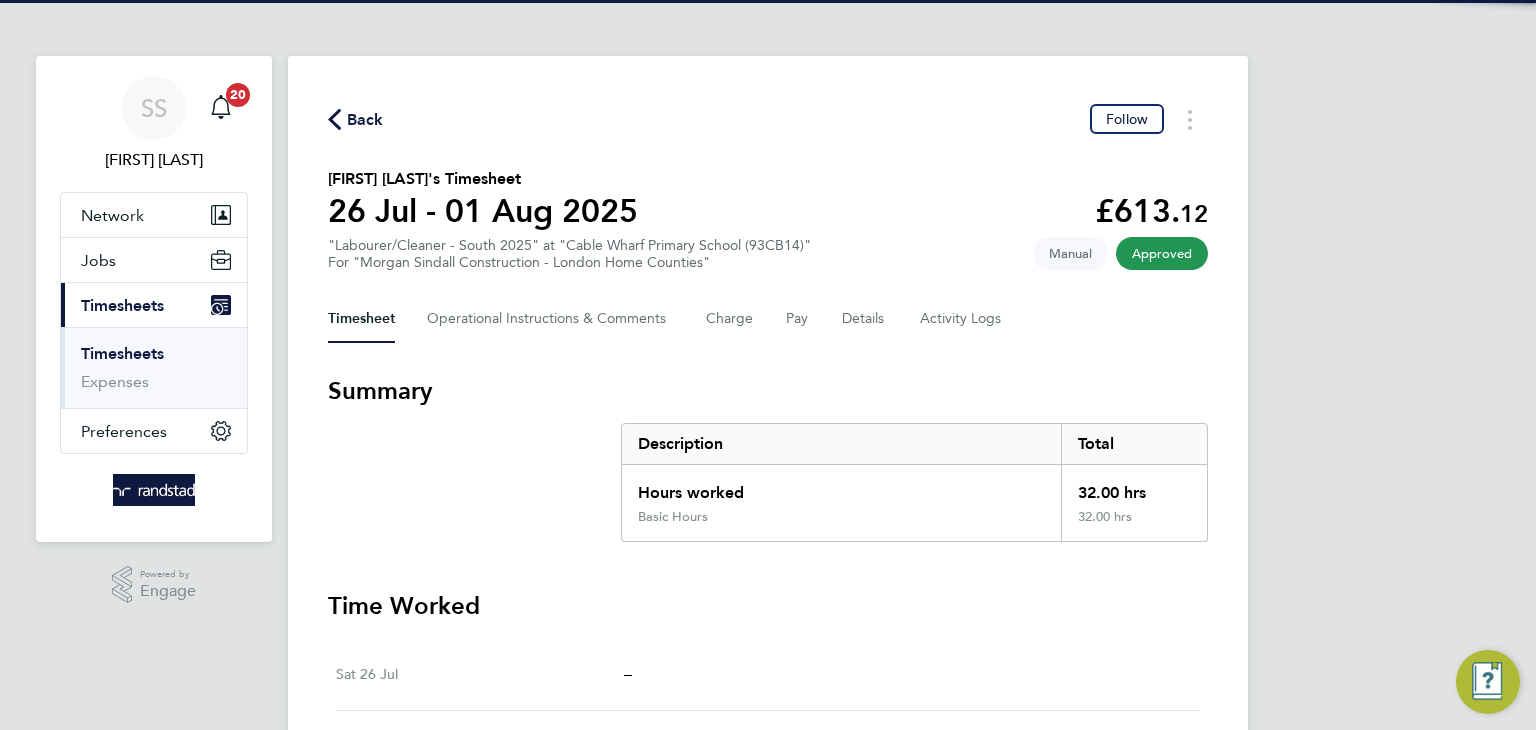 click on "Back  Follow
[FIRST] [LAST]'s Timesheet   26 Jul - 01 Aug 2025   £613. 12  "Labourer/Cleaner - South 2025" at "Cable Wharf Primary School (93CB14)"  For "Morgan Sindall Construction - London Home Counties"  Approved   Manual   Timesheet   Operational Instructions & Comments   Charge   Pay   Details   Activity Logs   Summary   Description   Total   Hours worked   32.00 hrs   Basic Hours   32.00 hrs   Time Worked   Sat 26 Jul   –   Sun 27 Jul   –   Mon 28 Jul   –   Tue 29 Jul   07:30 to 16:00   |   30 min   8.00 hrs   |   Basic Hours   (£19.16) =   £153.28   View   Wed 30 Jul   07:30 to 16:00   |   30 min   8.00 hrs   |   Basic Hours   (£19.16) =   £153.28   View   Thu 31 Jul   07:30 to 16:00   |   30 min   8.00 hrs   |   Basic Hours   (£19.16) =   £153.28   View   Fri 01 Aug   07:30 to 16:00   |   30 min   8.00 hrs   |   Basic Hours   (£19.16) =   £153.28   View" 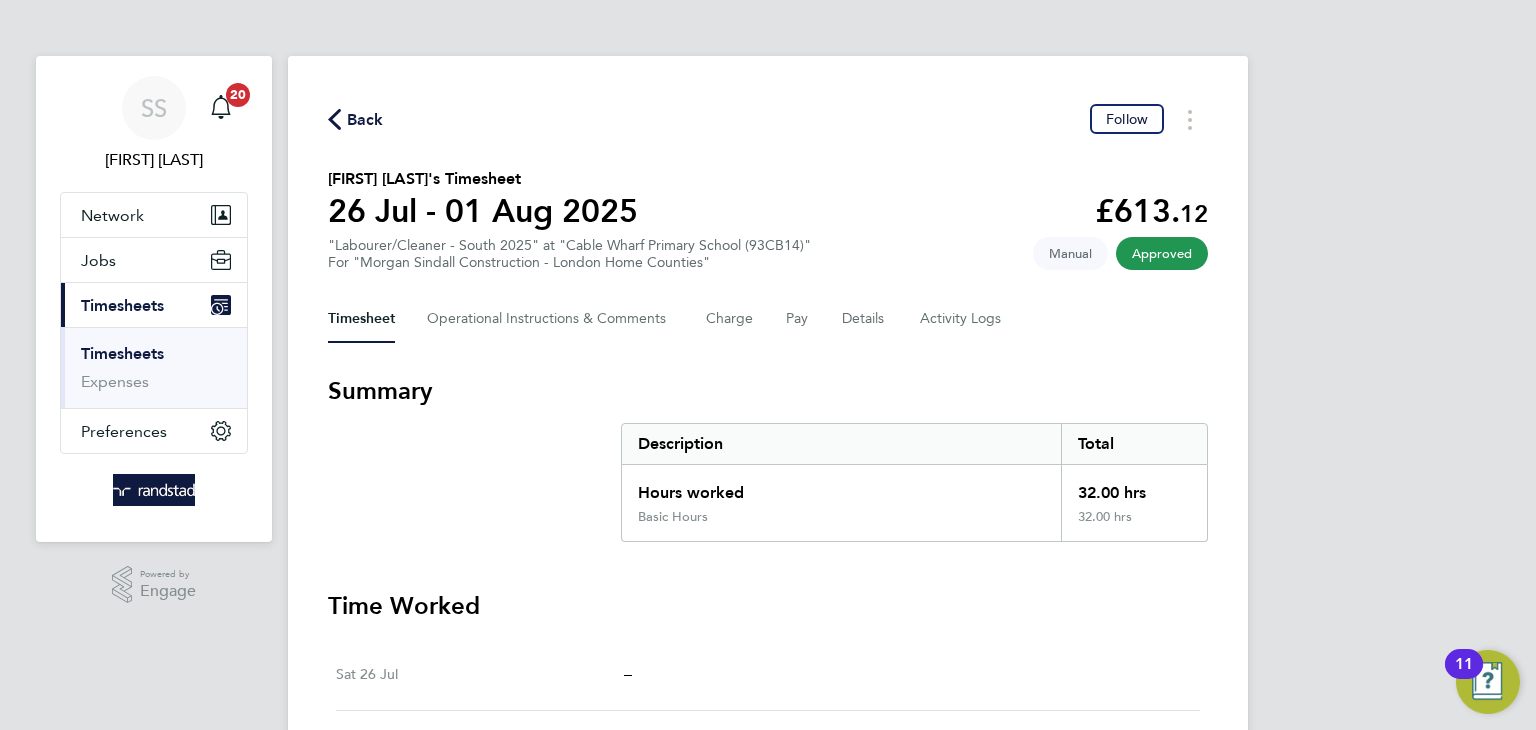 click on "Back  Follow
[FIRST] [LAST]'s Timesheet   26 Jul - 01 Aug 2025   £613. 12  "Labourer/Cleaner - South 2025" at "Cable Wharf Primary School (93CB14)"  For "Morgan Sindall Construction - London Home Counties"  Approved   Manual   Timesheet   Operational Instructions & Comments   Charge   Pay   Details   Activity Logs   Summary   Description   Total   Hours worked   32.00 hrs   Basic Hours   32.00 hrs   Time Worked   Sat 26 Jul   –   Sun 27 Jul   –   Mon 28 Jul   –   Tue 29 Jul   07:30 to 16:00   |   30 min   8.00 hrs   |   Basic Hours   (£19.16) =   £153.28   View   Wed 30 Jul   07:30 to 16:00   |   30 min   8.00 hrs   |   Basic Hours   (£19.16) =   £153.28   View   Thu 31 Jul   07:30 to 16:00   |   30 min   8.00 hrs   |   Basic Hours   (£19.16) =   £153.28   View   Fri 01 Aug   07:30 to 16:00   |   30 min   8.00 hrs   |   Basic Hours   (£19.16) =   £153.28   View" 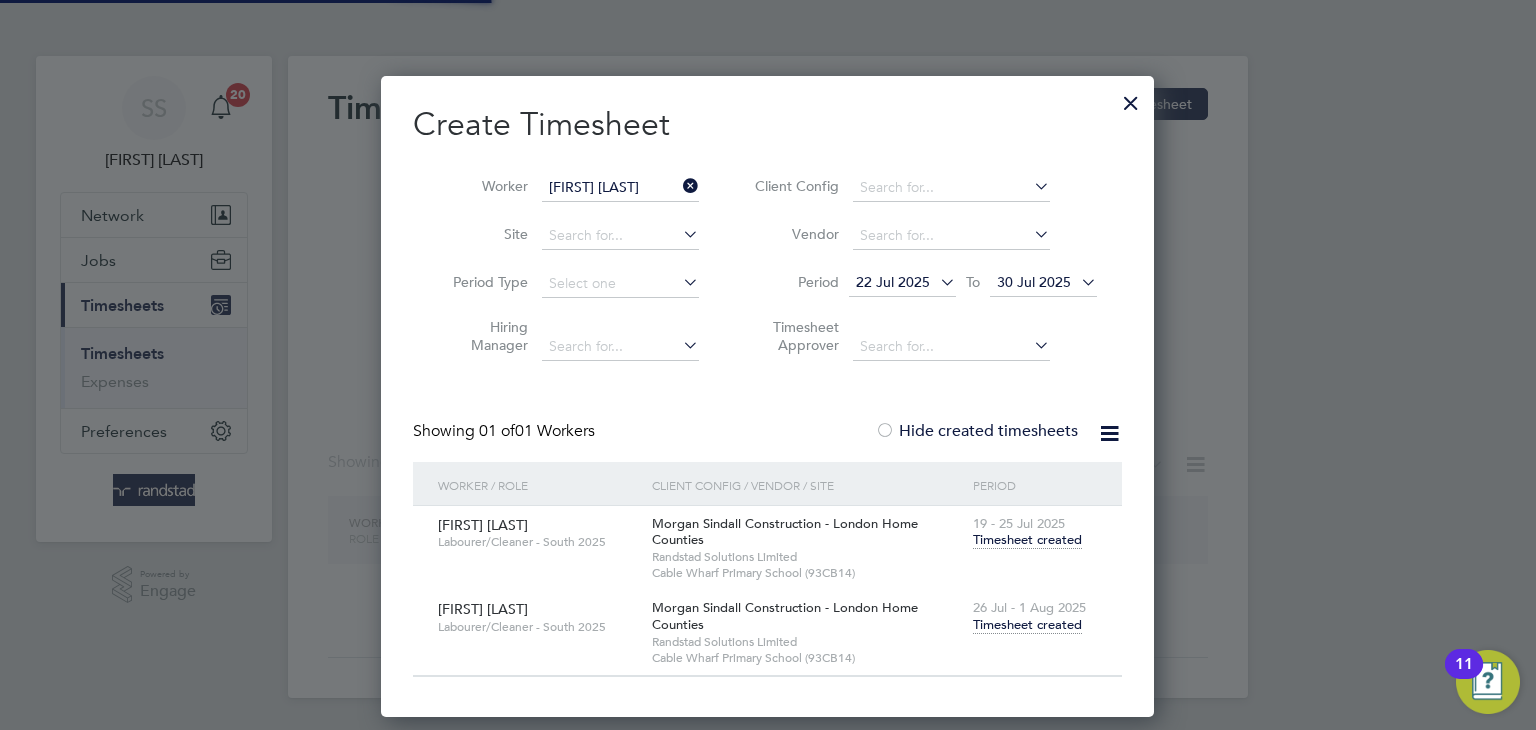 scroll, scrollTop: 10, scrollLeft: 10, axis: both 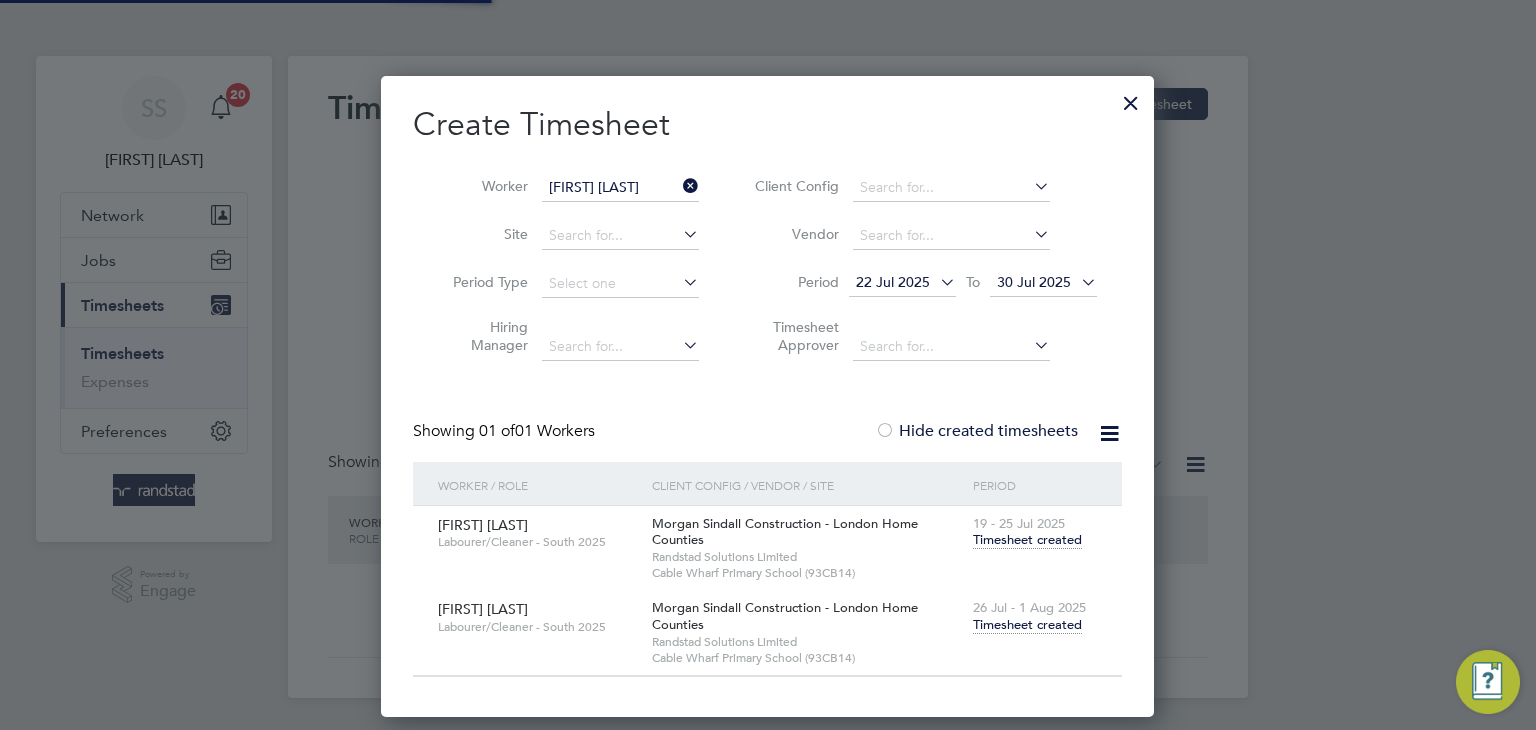click on "[FIRST] [LAST]" at bounding box center (620, 188) 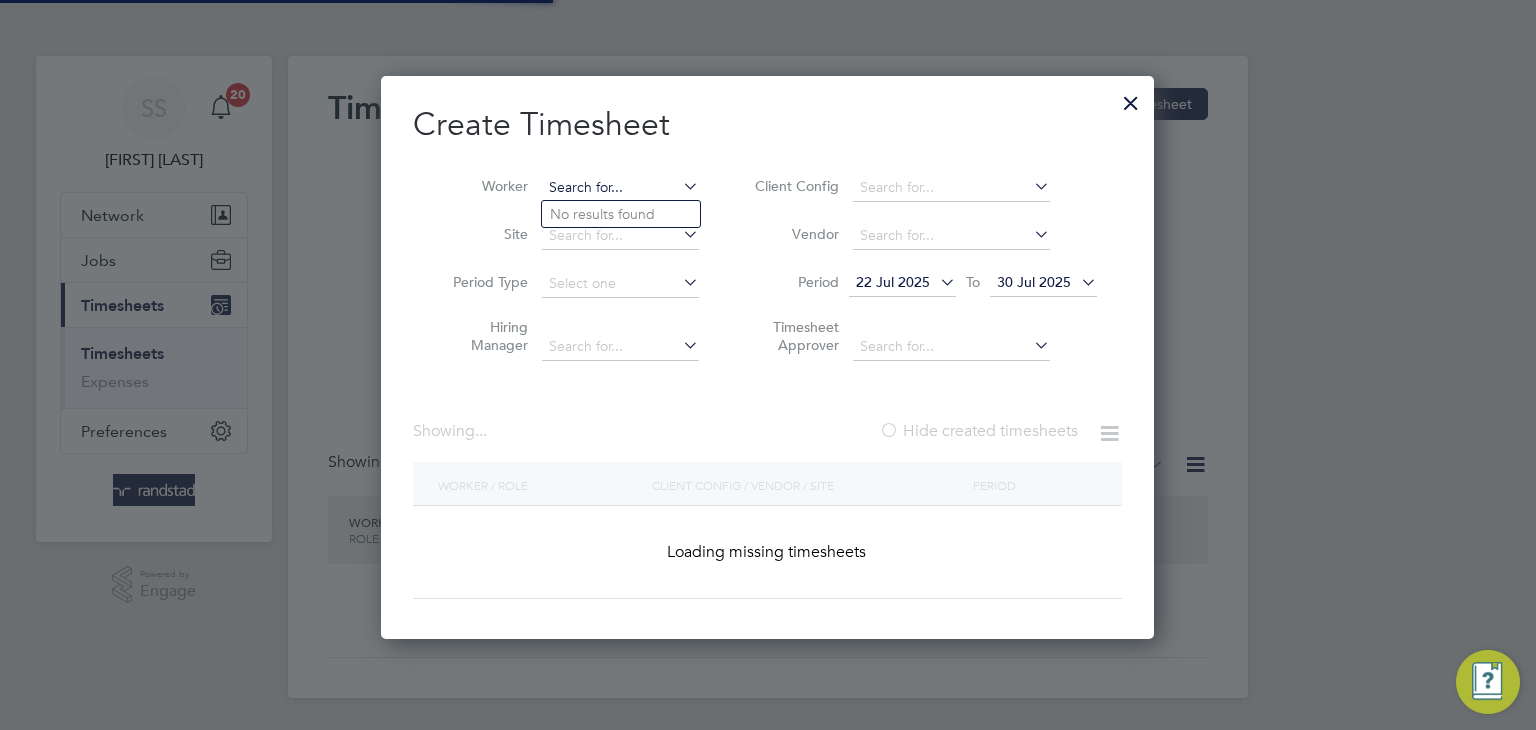 scroll, scrollTop: 10, scrollLeft: 10, axis: both 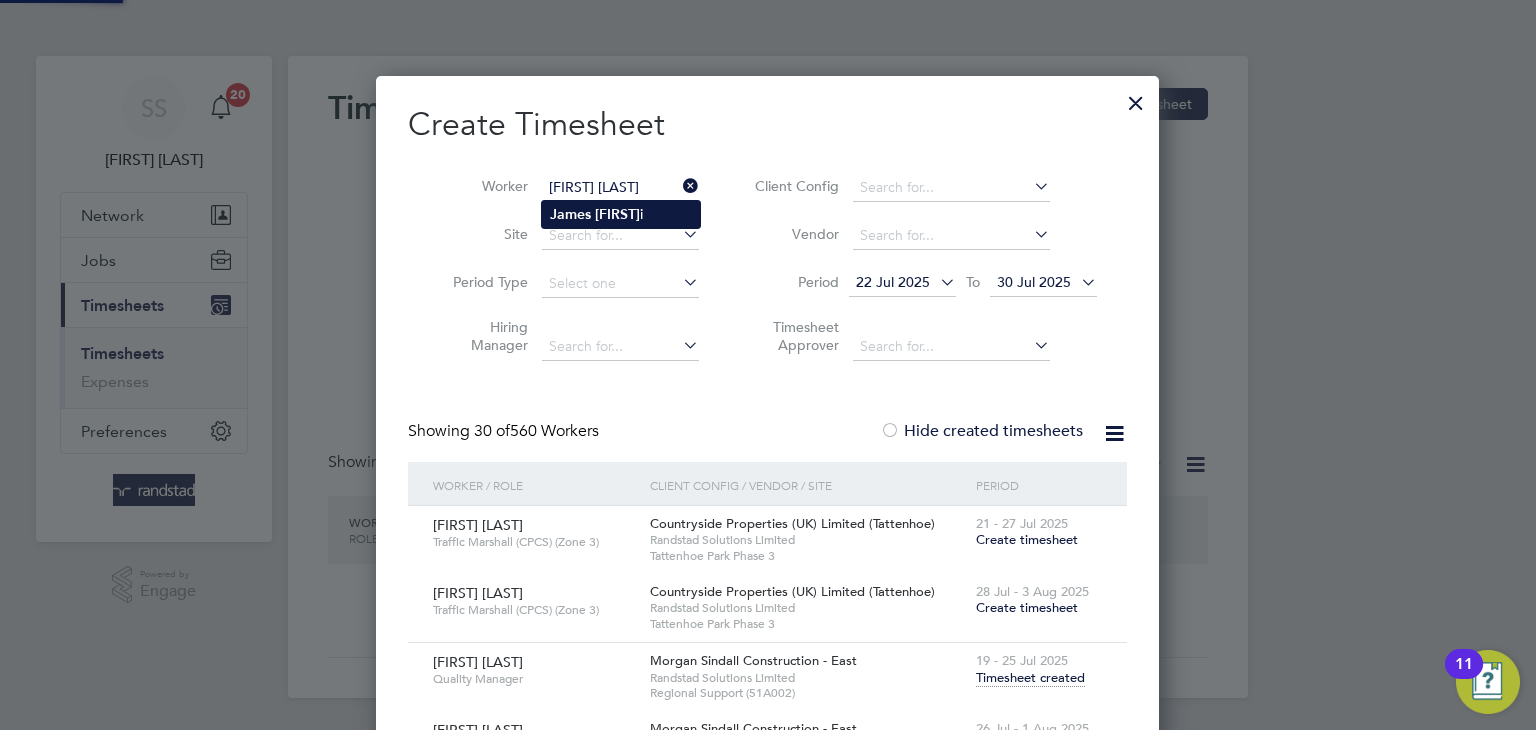click on "[FIRST] [LAST] [NAME]" 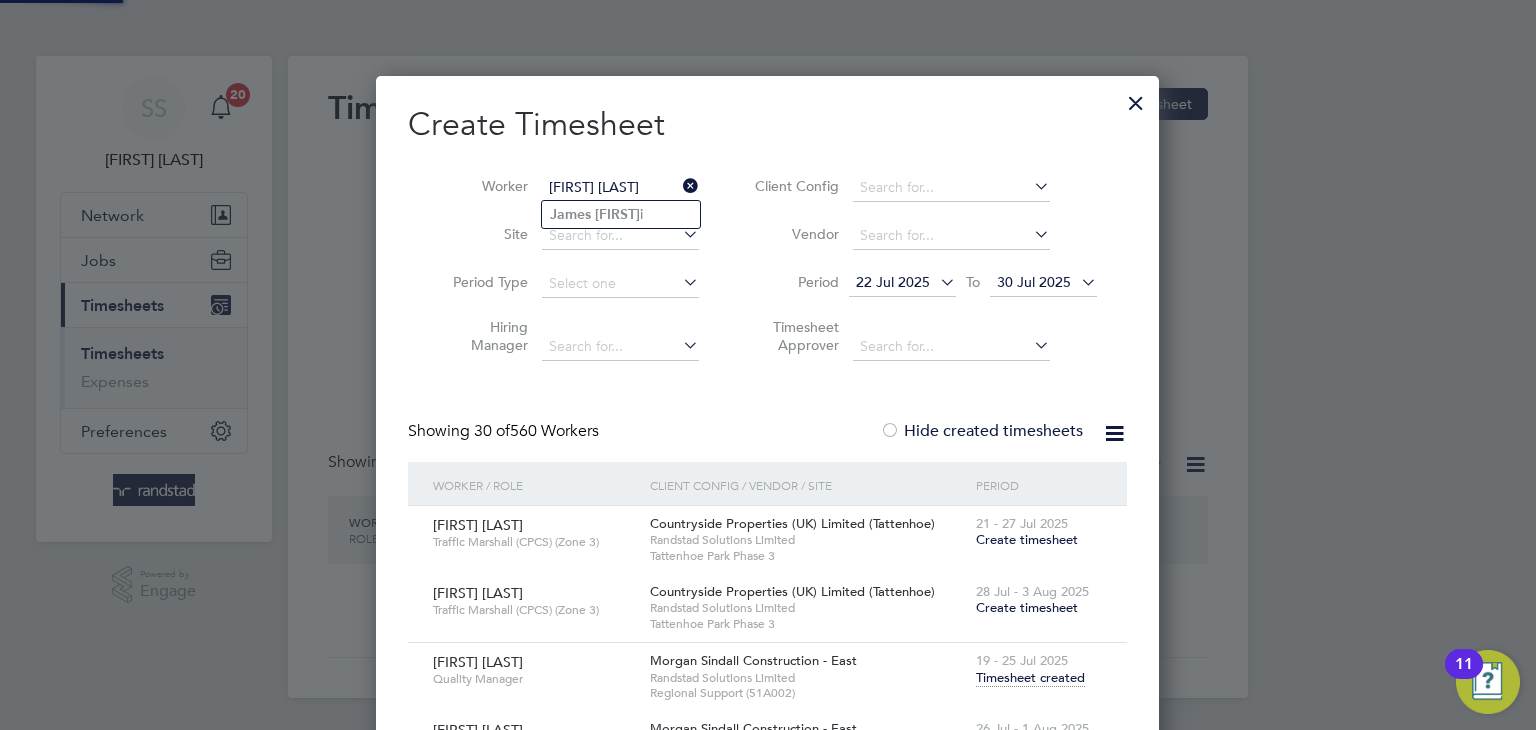 type on "[FIRST] [LAST]" 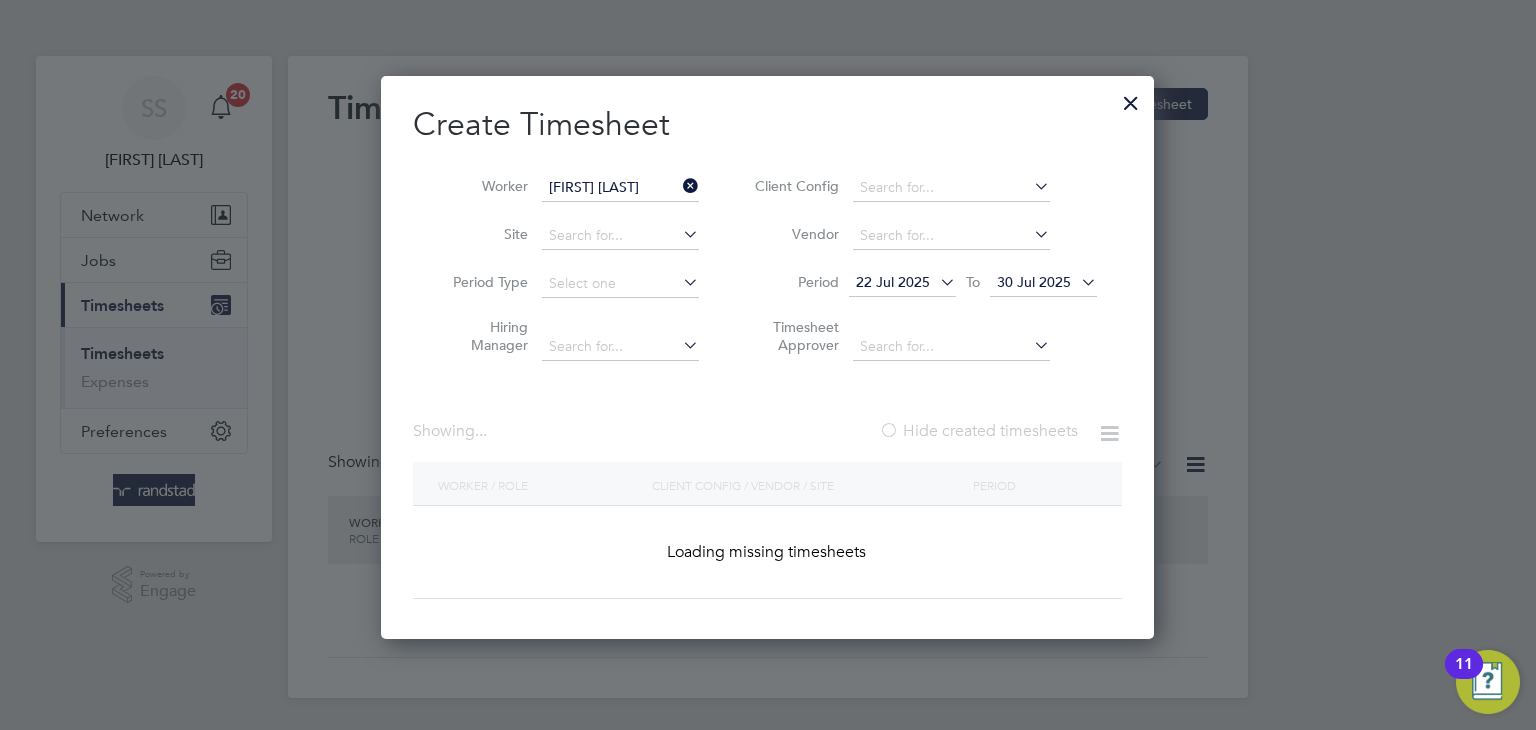 click on "Client Config" at bounding box center [923, 188] 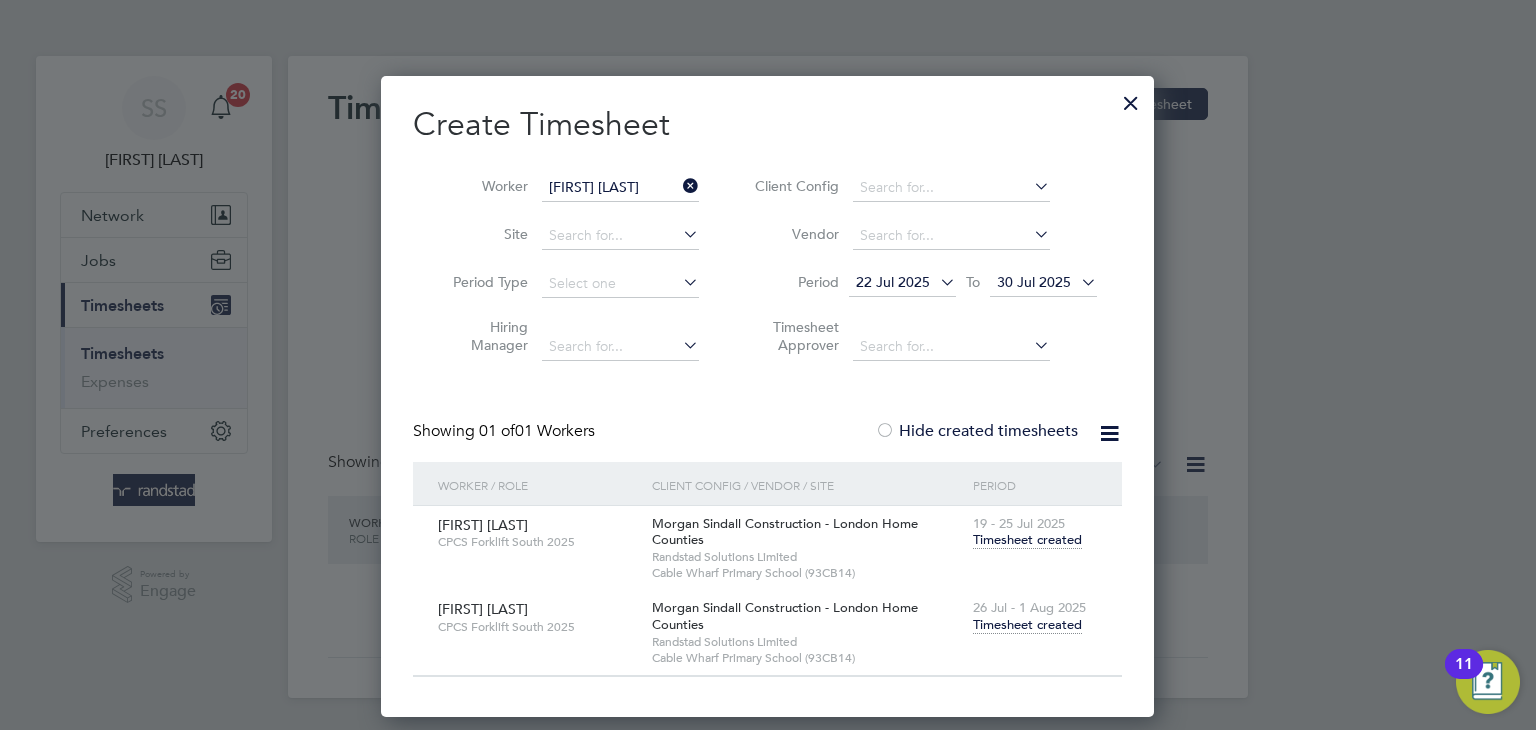 click on "Timesheet created" at bounding box center [1027, 625] 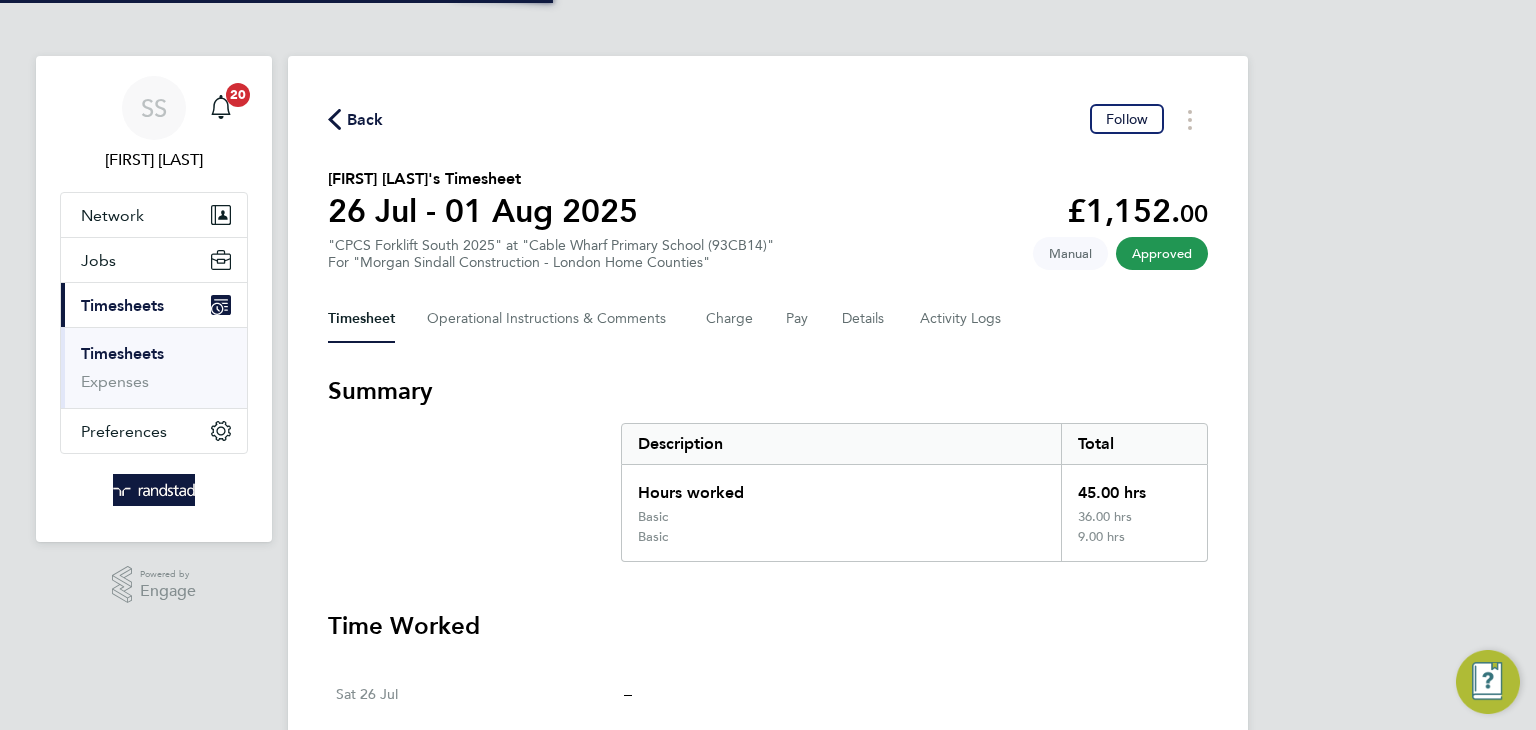 click on "Back  Follow
[FIRST] [LAST]'s Timesheet   26 Jul - 01 Aug 2025   £1,152. 00  "CPCS Forklift South 2025" at "Cable Wharf Primary School (93CB14)"  For "Morgan Sindall Construction - London Home Counties"  Approved   Manual   Timesheet   Operational Instructions & Comments   Charge   Pay   Details   Activity Logs   Summary   Description   Total   Hours worked   45.00 hrs   Basic   36.00 hrs   Basic   9.00 hrs   Time Worked   Sat 26 Jul   –   Sun 27 Jul   –   Mon 28 Jul   07:30 to 17:00   |   30 min   9.00 hrs   |   Basic   (£25.60) =   £230.40   View   Tue 29 Jul   07:30 to 17:00   |   30 min   9.00 hrs   |   Basic   (£25.60) =   £230.40   View   Wed 30 Jul   07:30 to 17:00   |   30 min   9.00 hrs   |   Basic   (£25.60) =   £230.40   View   Thu 31 Jul   07:30 to 17:00   |   30 min   9.00 hrs   |   Basic   (£25.60) =   £230.40   View   Fri 01 Aug   07:30 to 17:00   |   30 min   9.00 hrs   |   Basic   (£25.60) =   £230.40   View" 